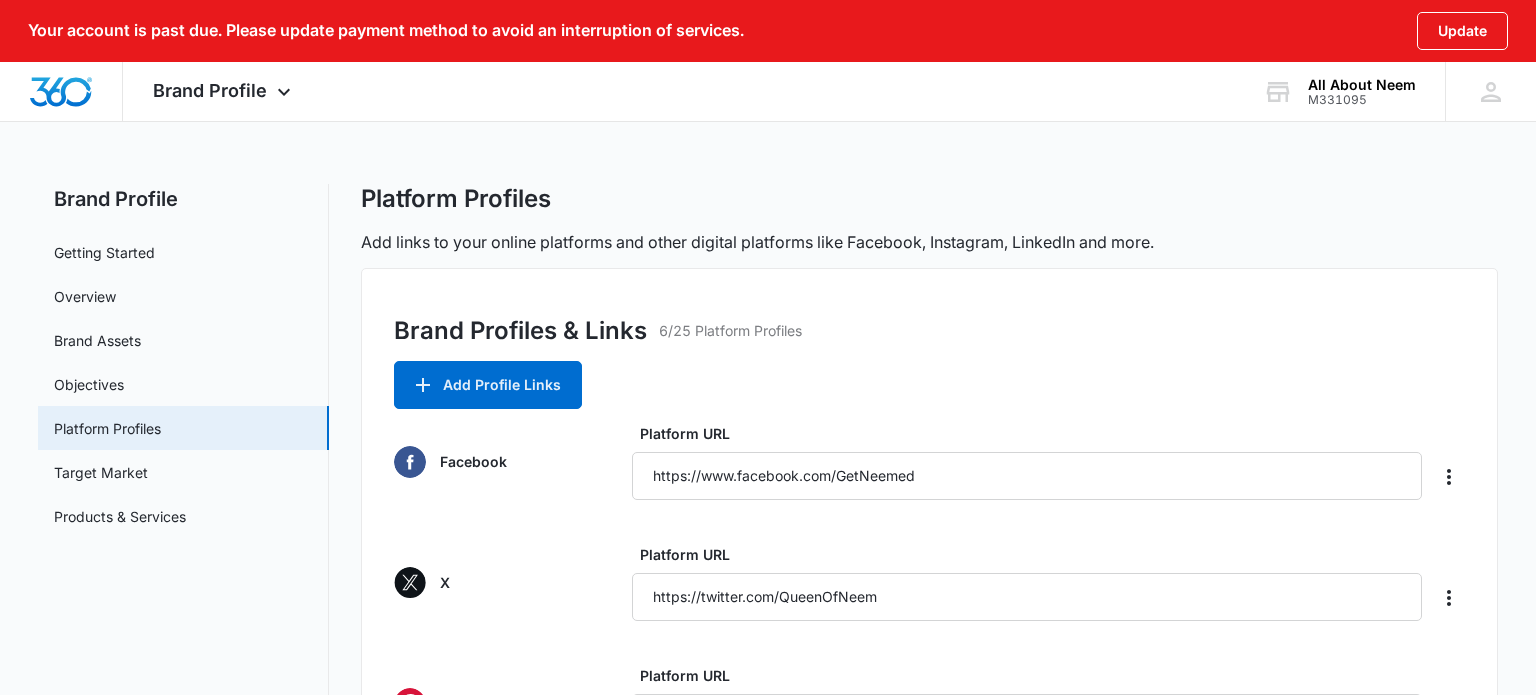 scroll, scrollTop: 13, scrollLeft: 0, axis: vertical 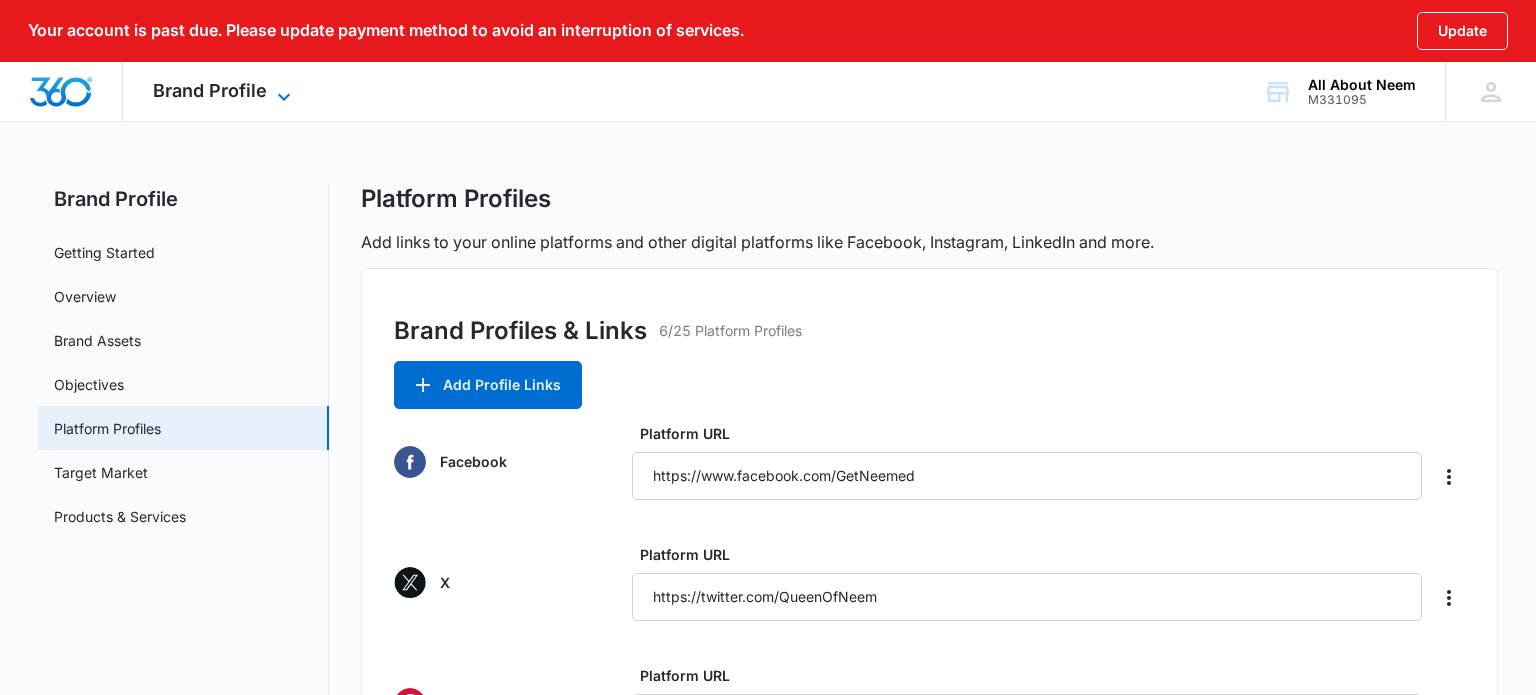 click on "Brand Profile" at bounding box center [210, 90] 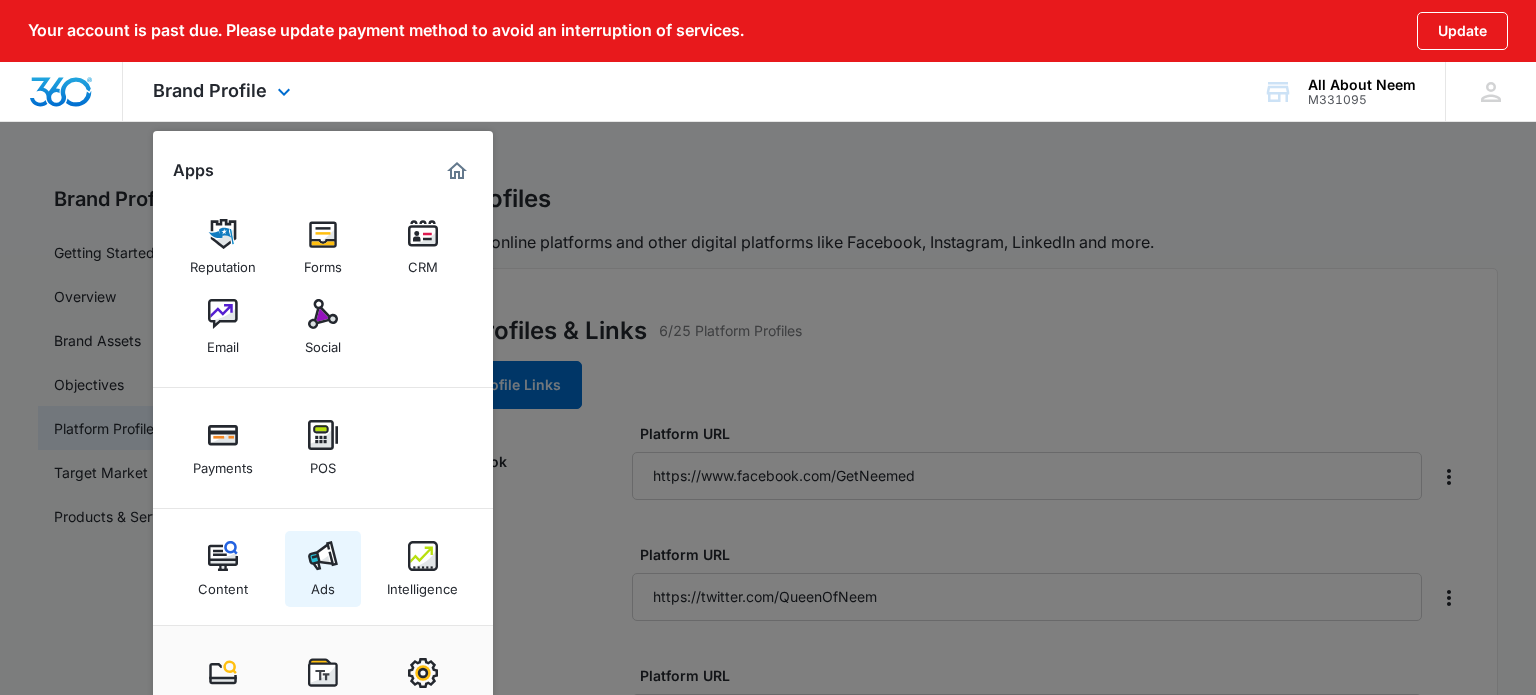 click at bounding box center (323, 556) 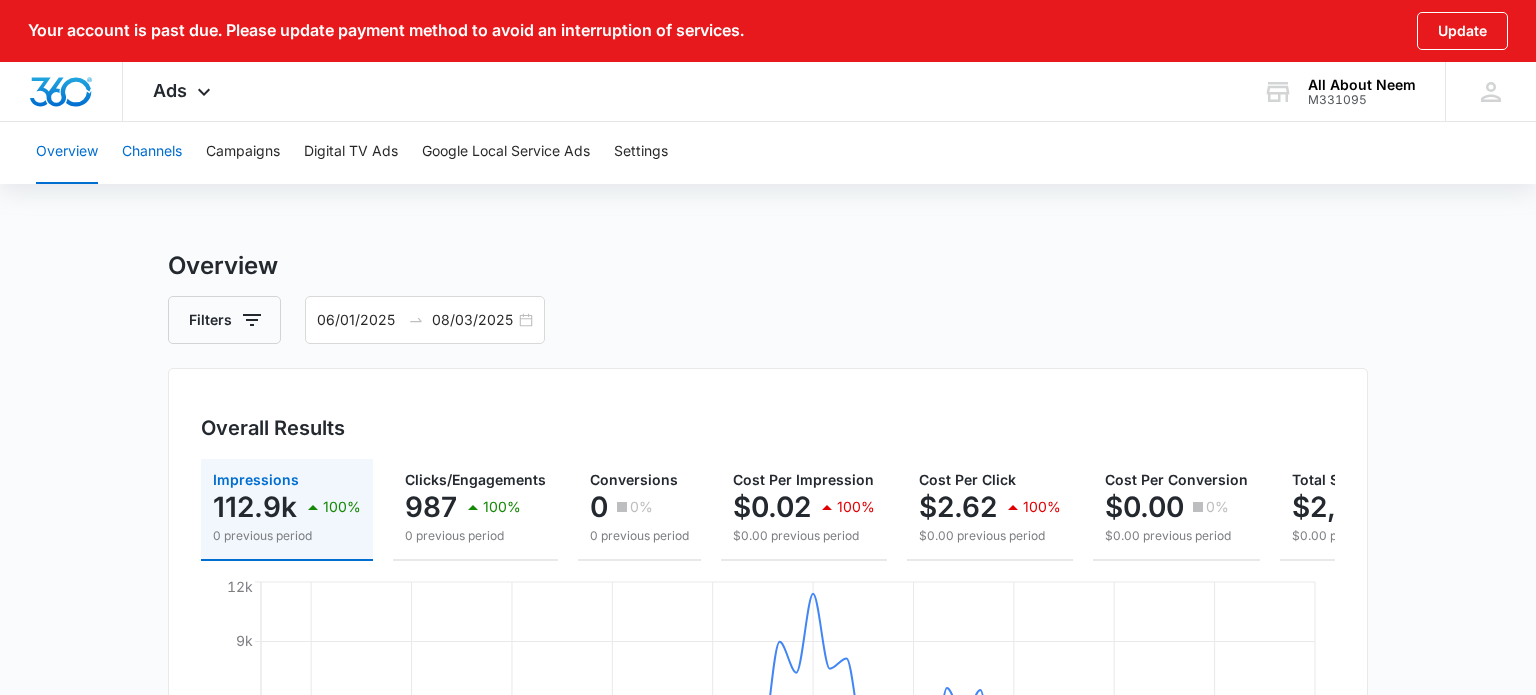 click on "Channels" at bounding box center [152, 152] 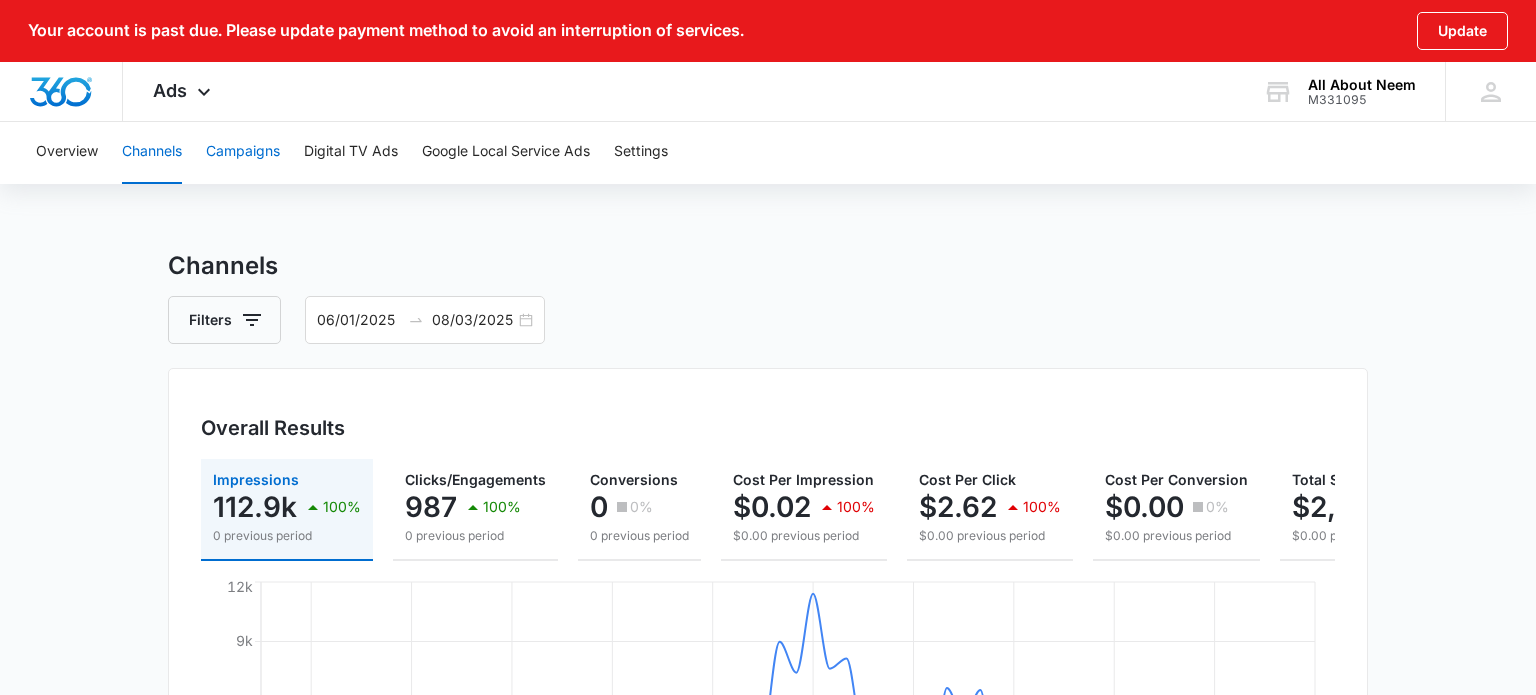 click on "Campaigns" at bounding box center (243, 152) 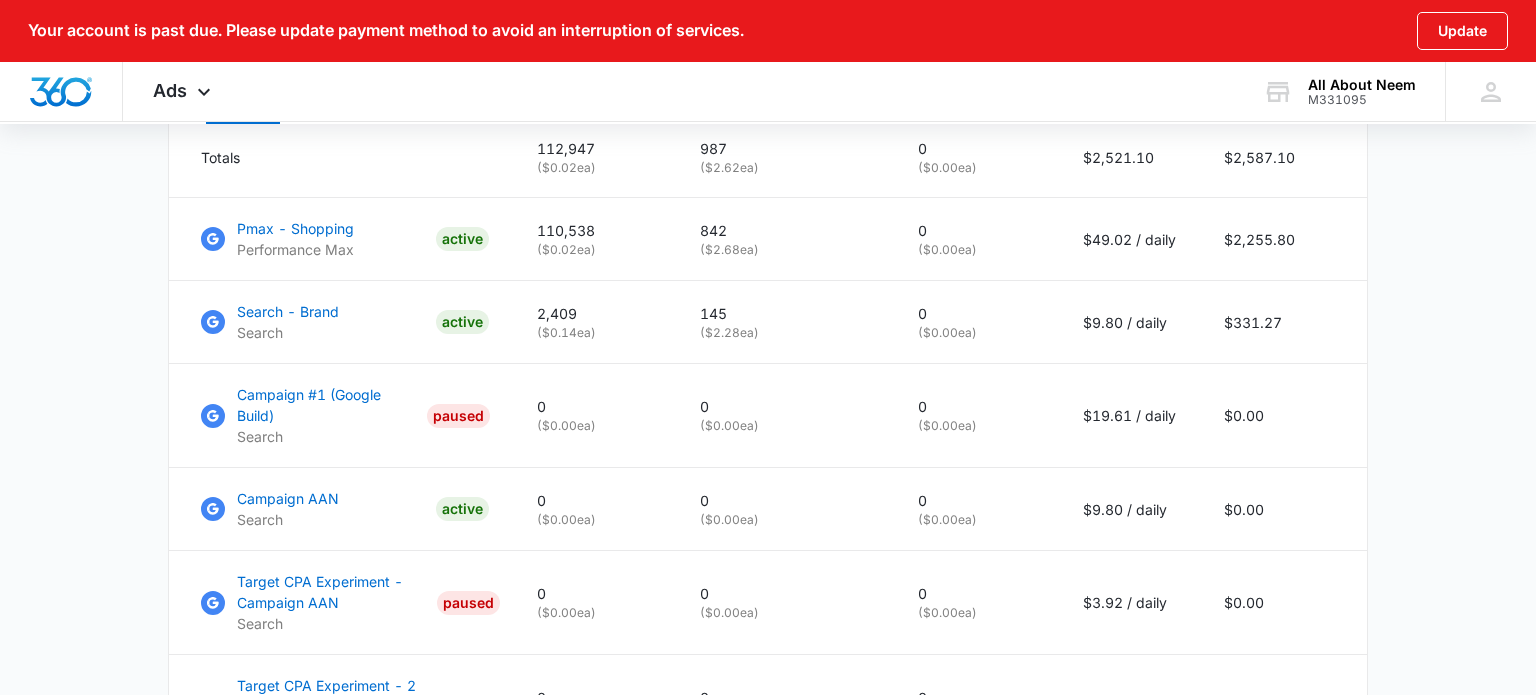 scroll, scrollTop: 962, scrollLeft: 0, axis: vertical 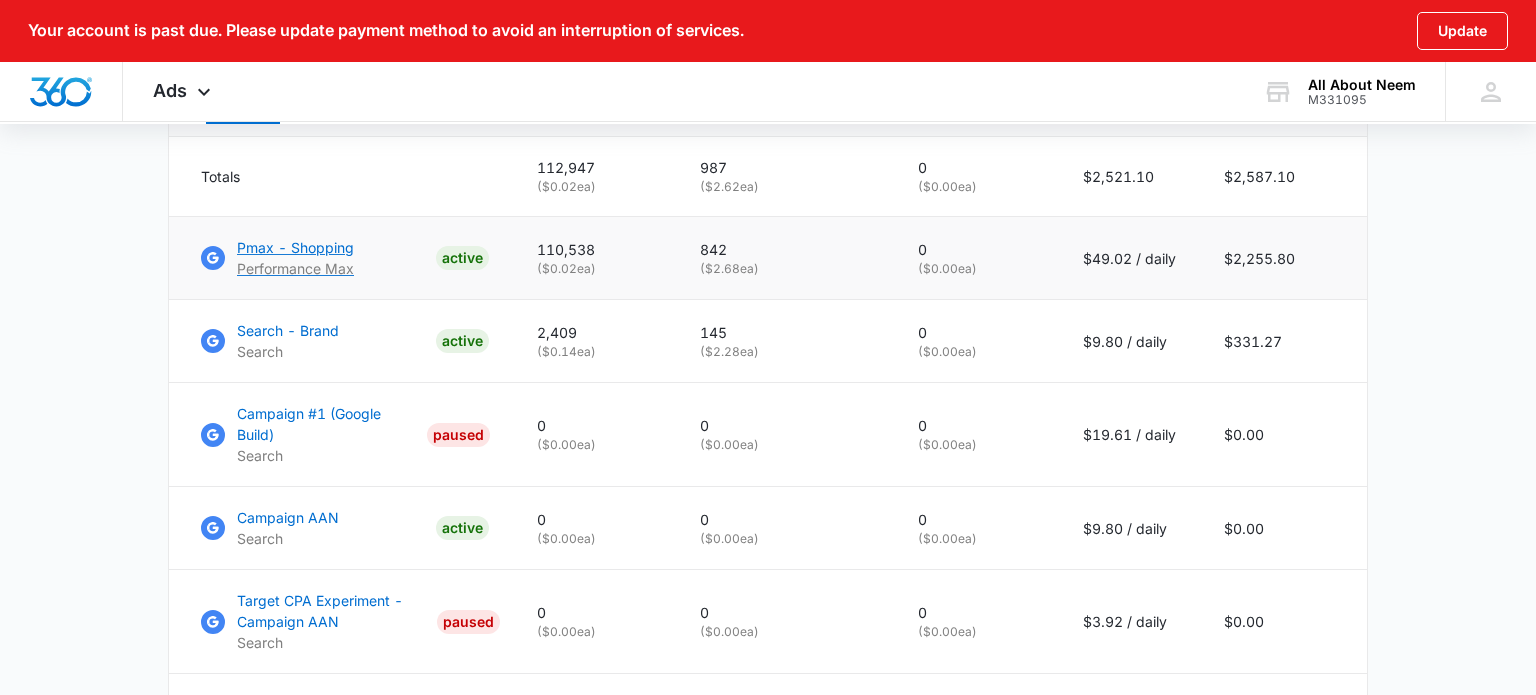 click on "Pmax - Shopping" at bounding box center [295, 247] 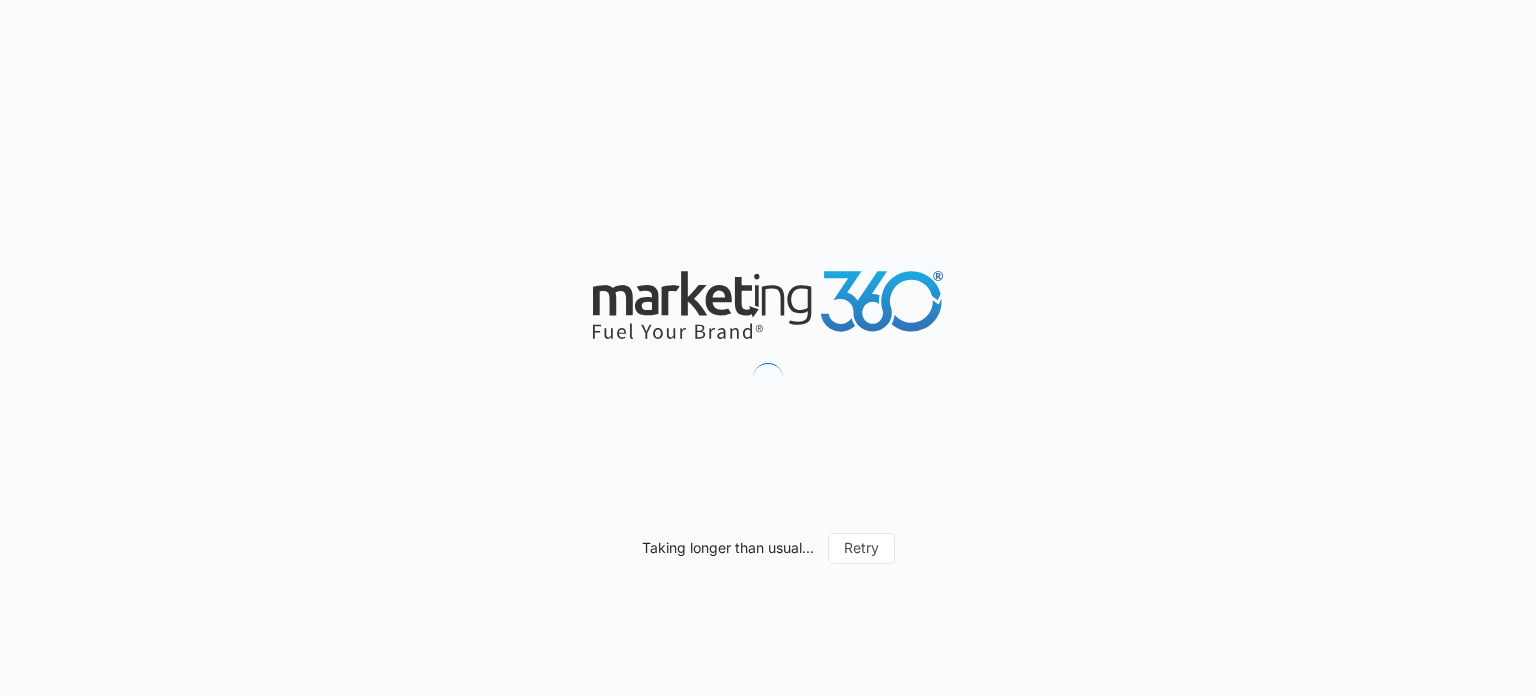 scroll, scrollTop: 0, scrollLeft: 0, axis: both 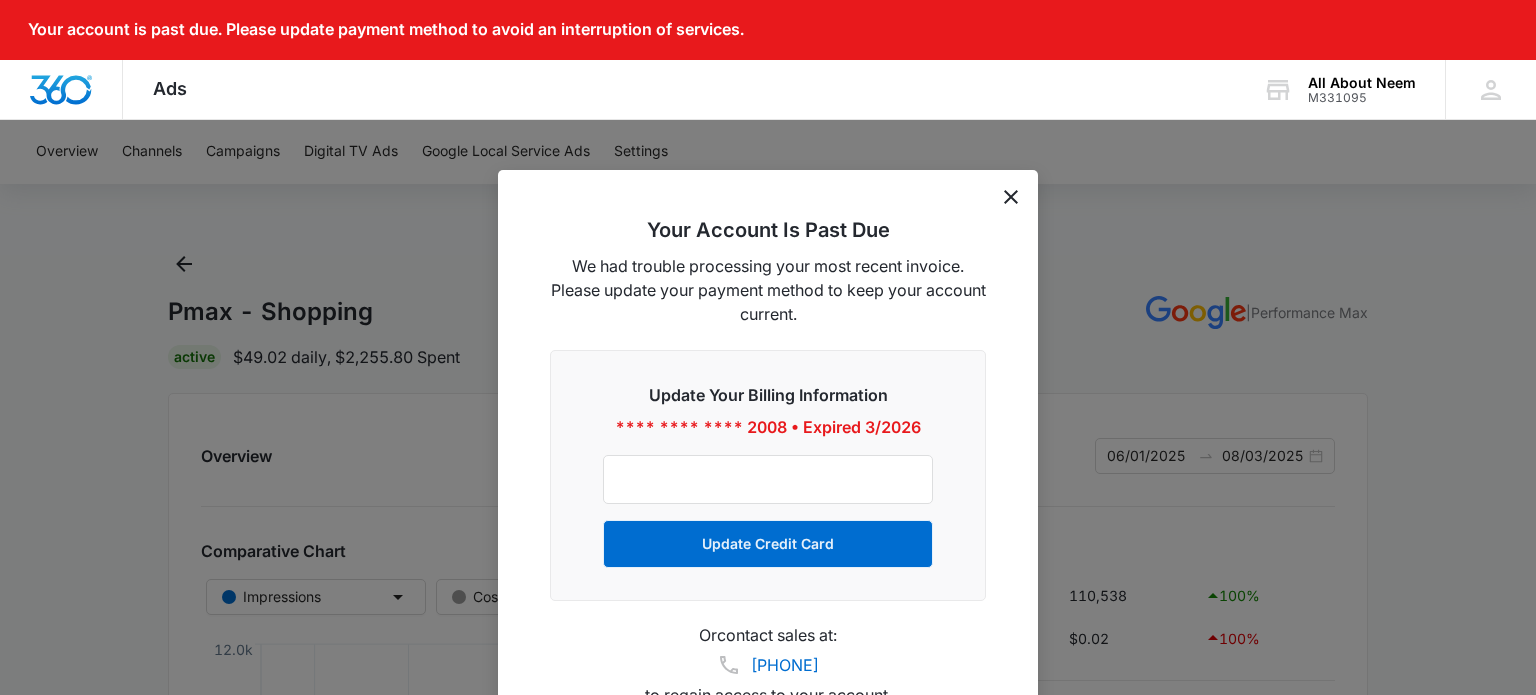 click 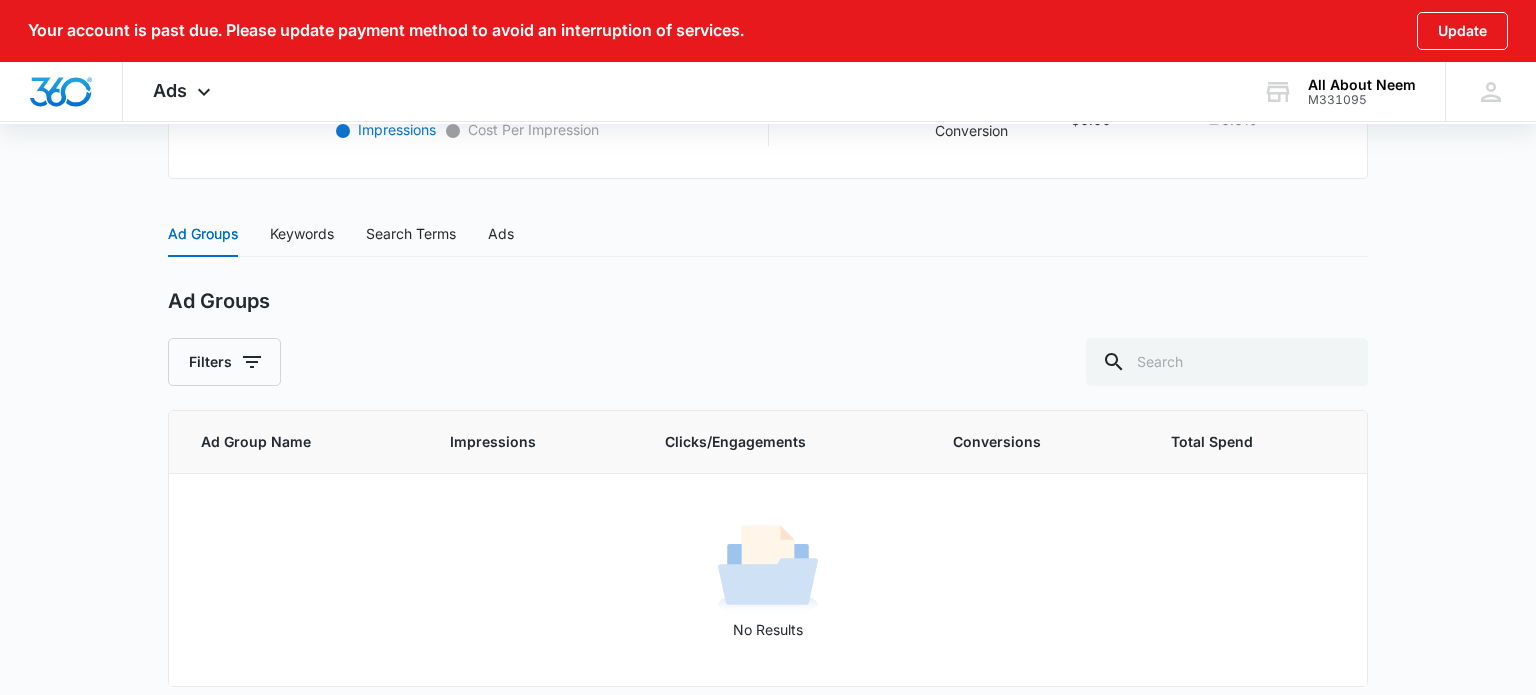 scroll, scrollTop: 812, scrollLeft: 0, axis: vertical 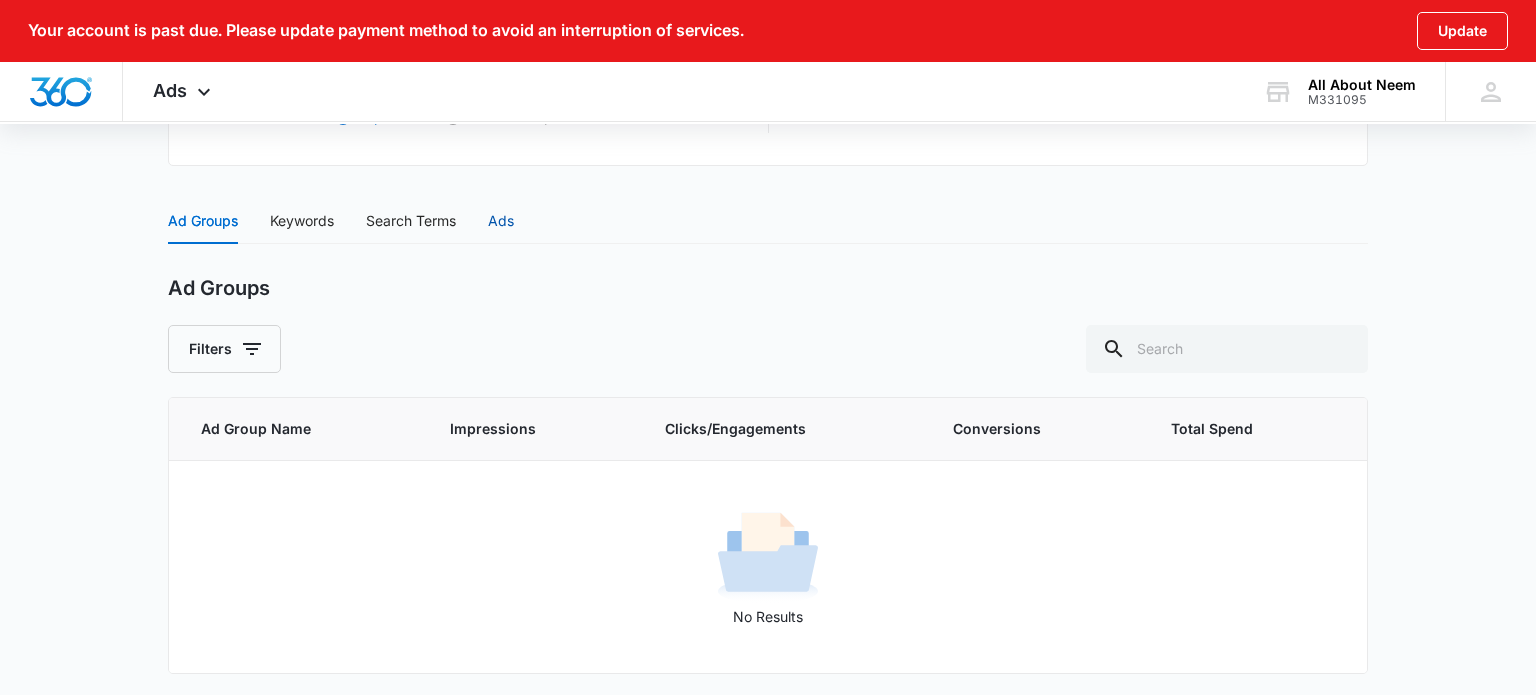 click on "Ads" at bounding box center [501, 221] 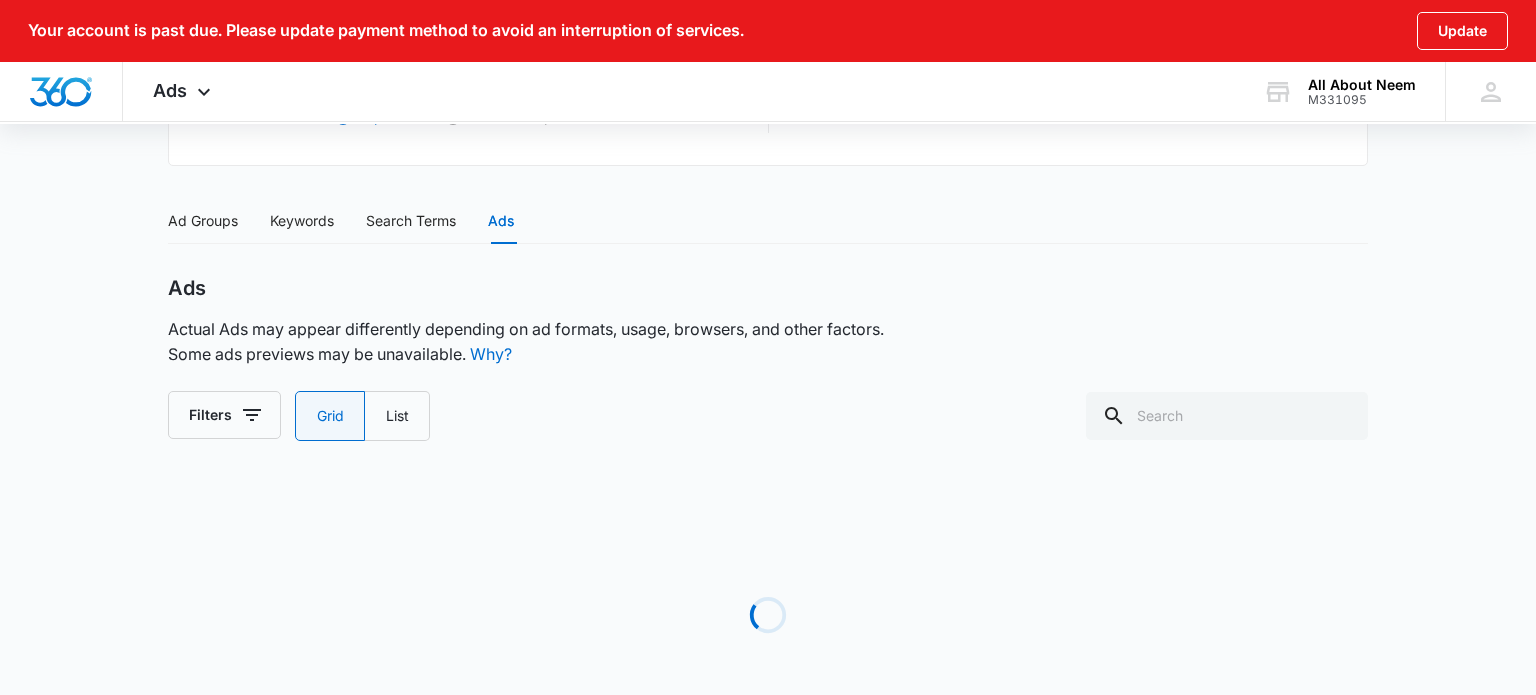 scroll, scrollTop: 767, scrollLeft: 0, axis: vertical 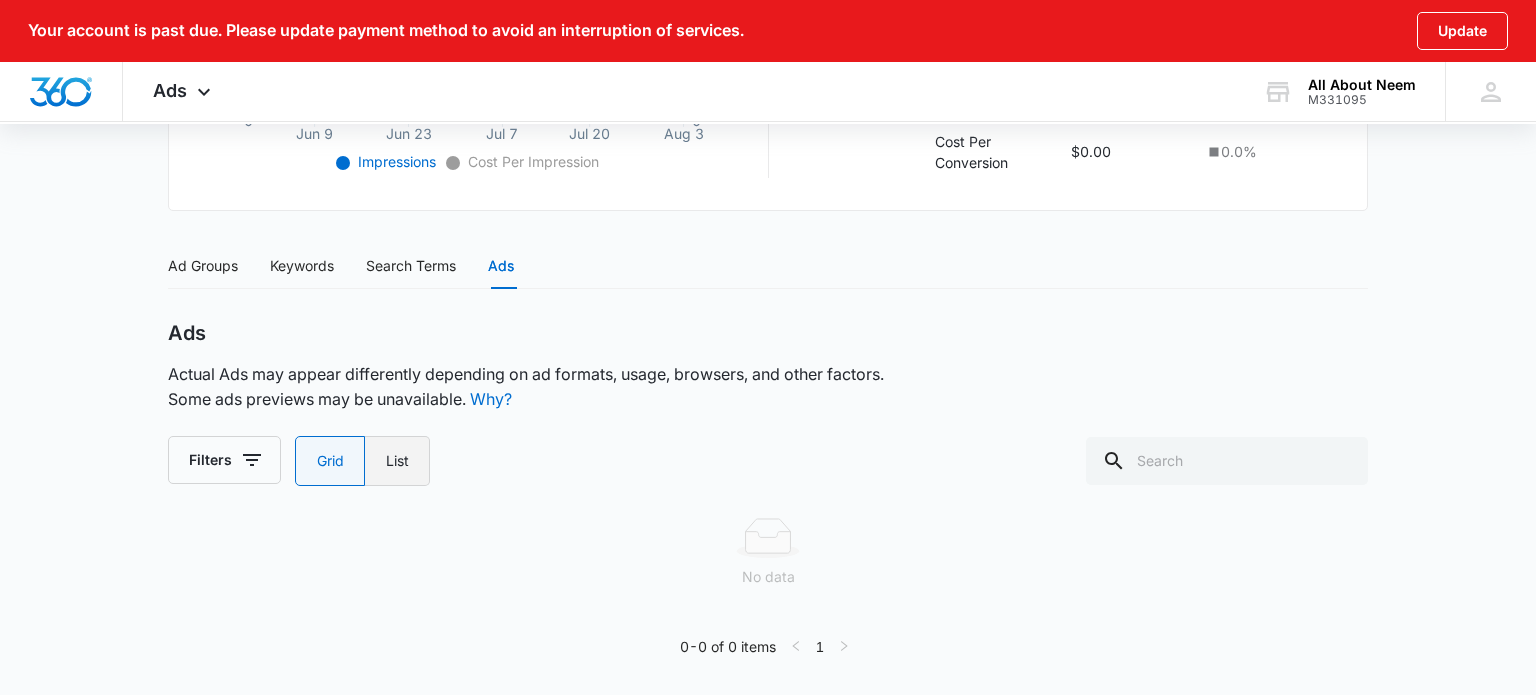 click on "List" at bounding box center (397, 461) 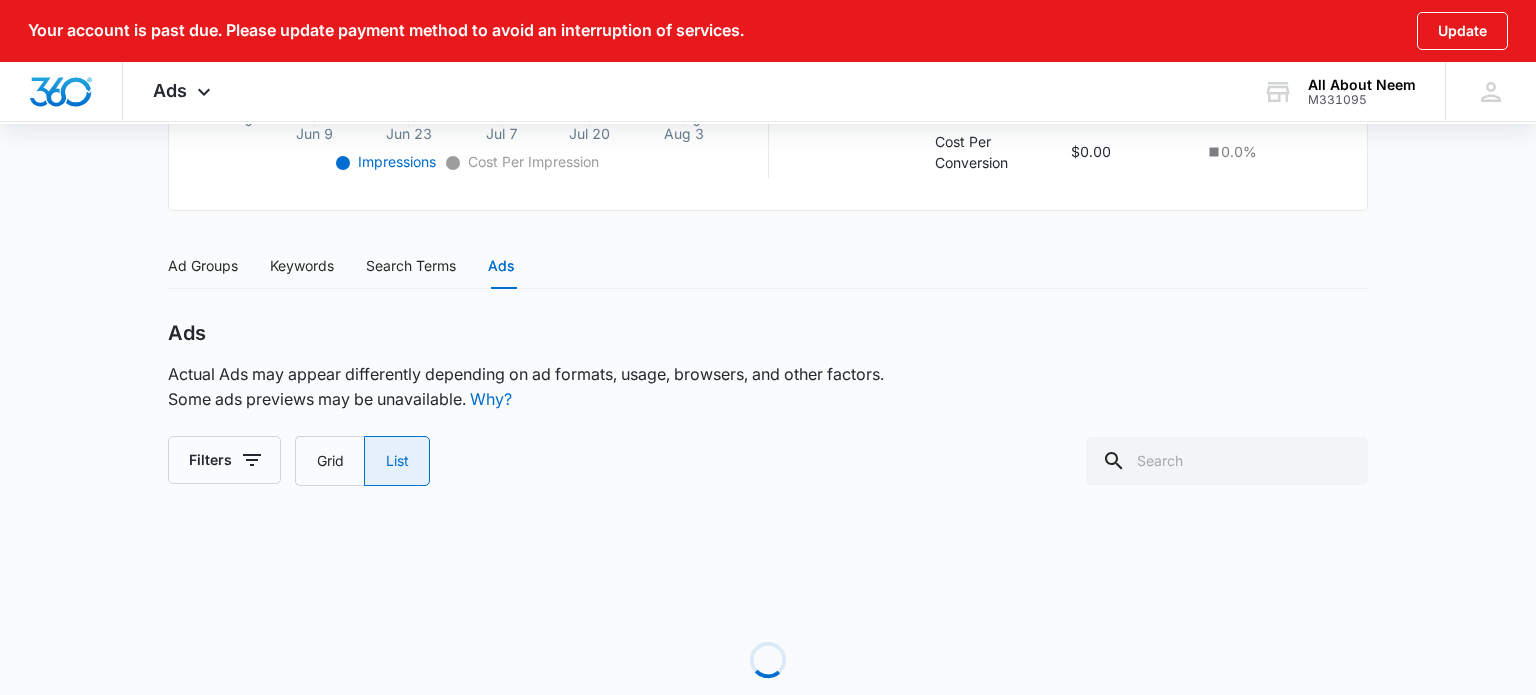 radio on "false" 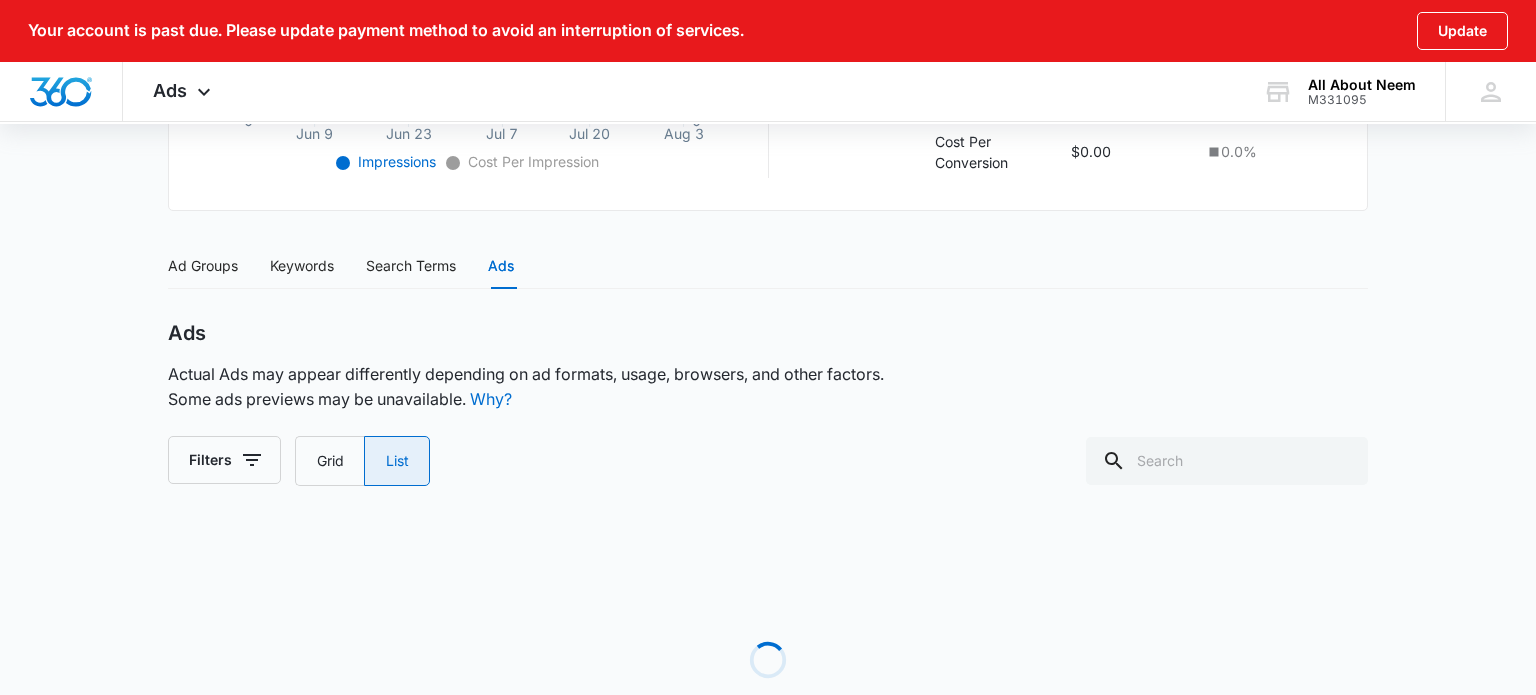 radio on "true" 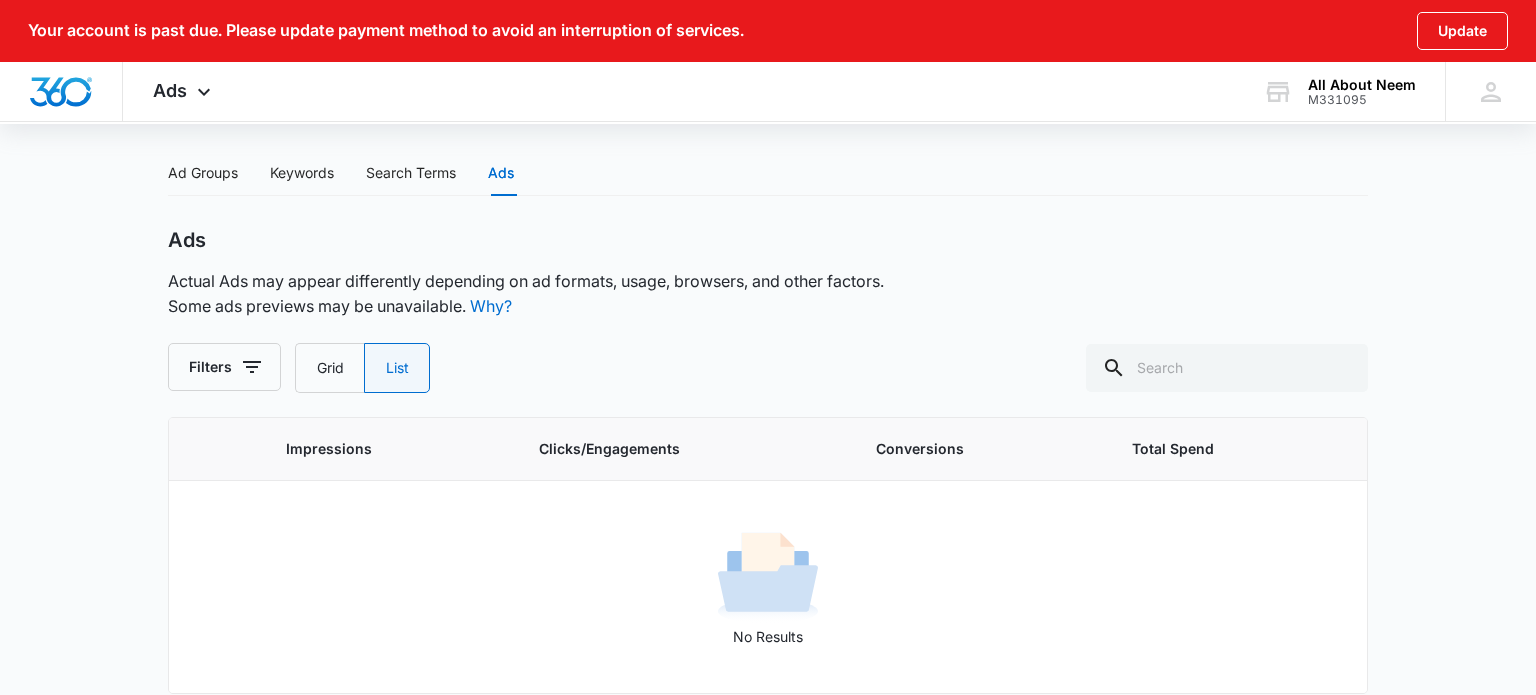 scroll, scrollTop: 880, scrollLeft: 0, axis: vertical 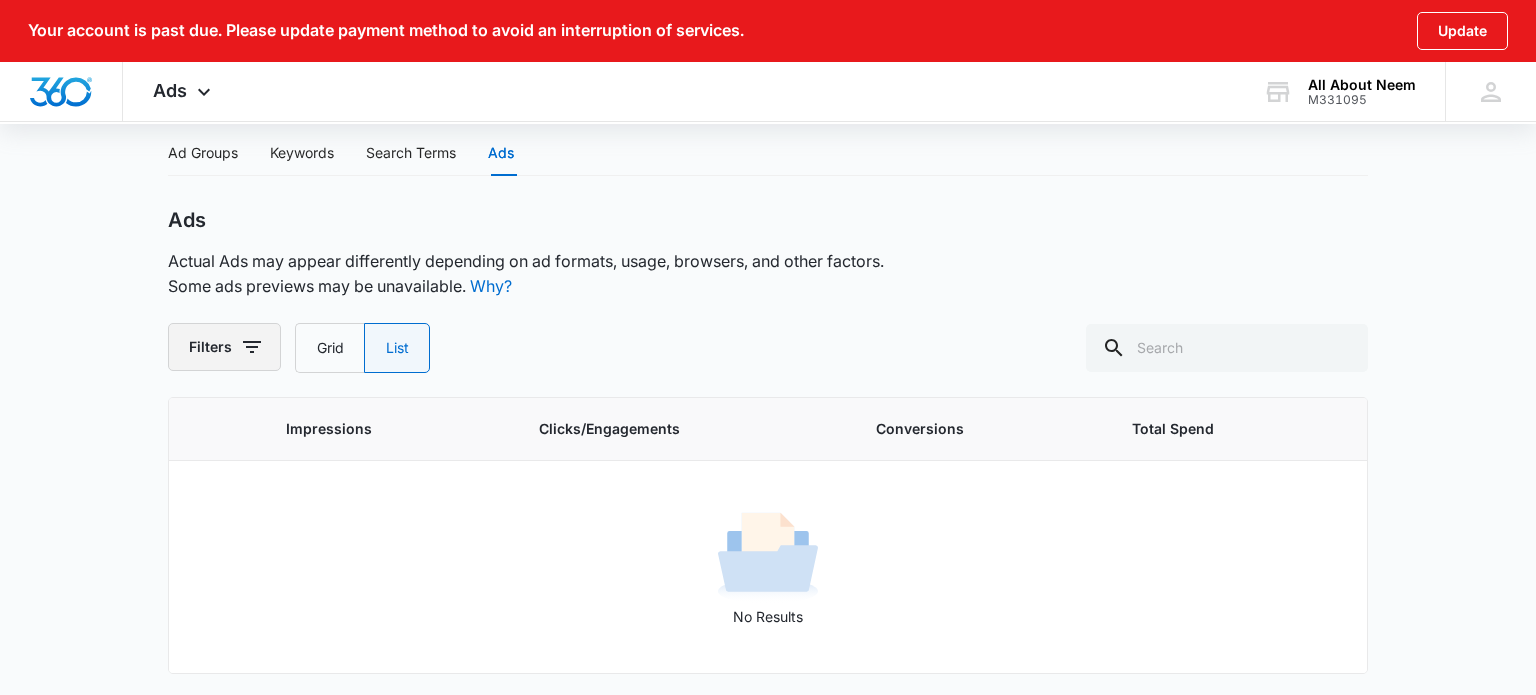 click on "Filters" at bounding box center (224, 347) 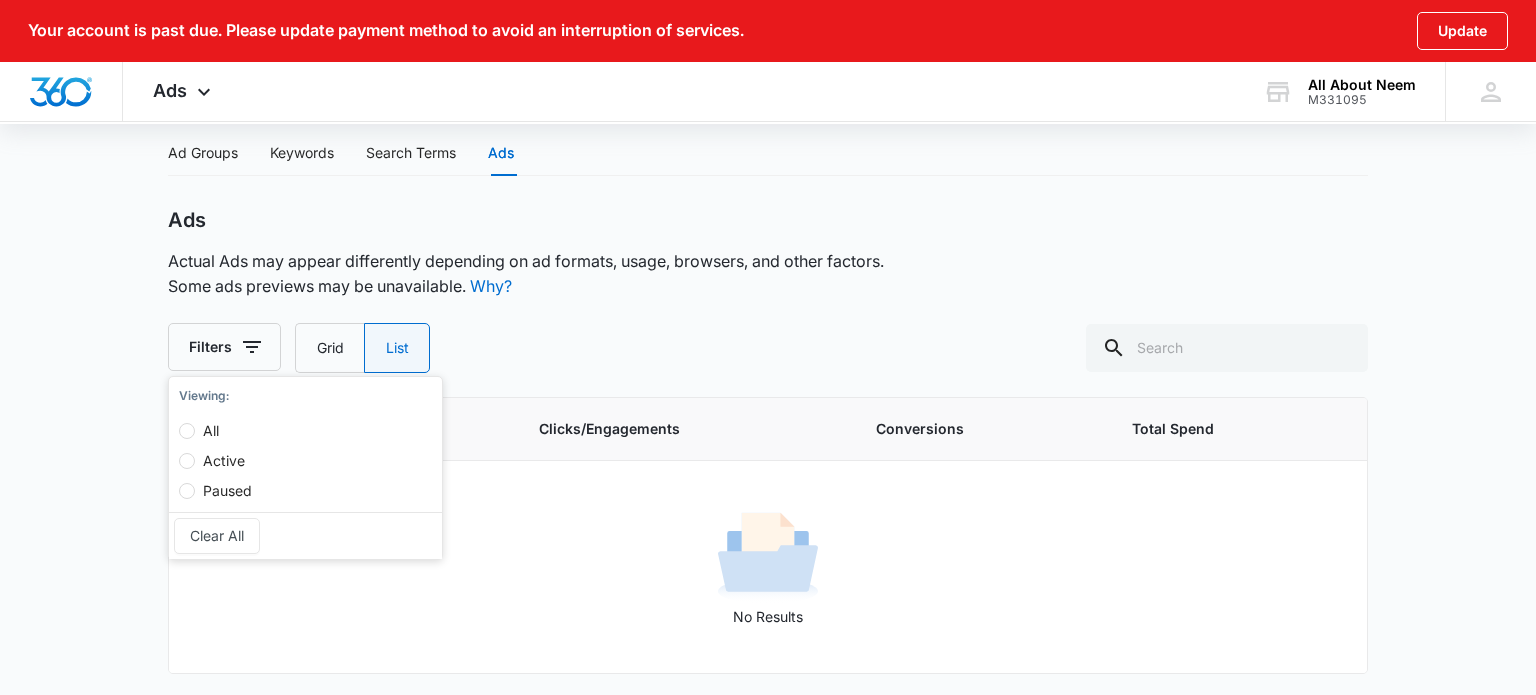 click on "Active" at bounding box center (224, 460) 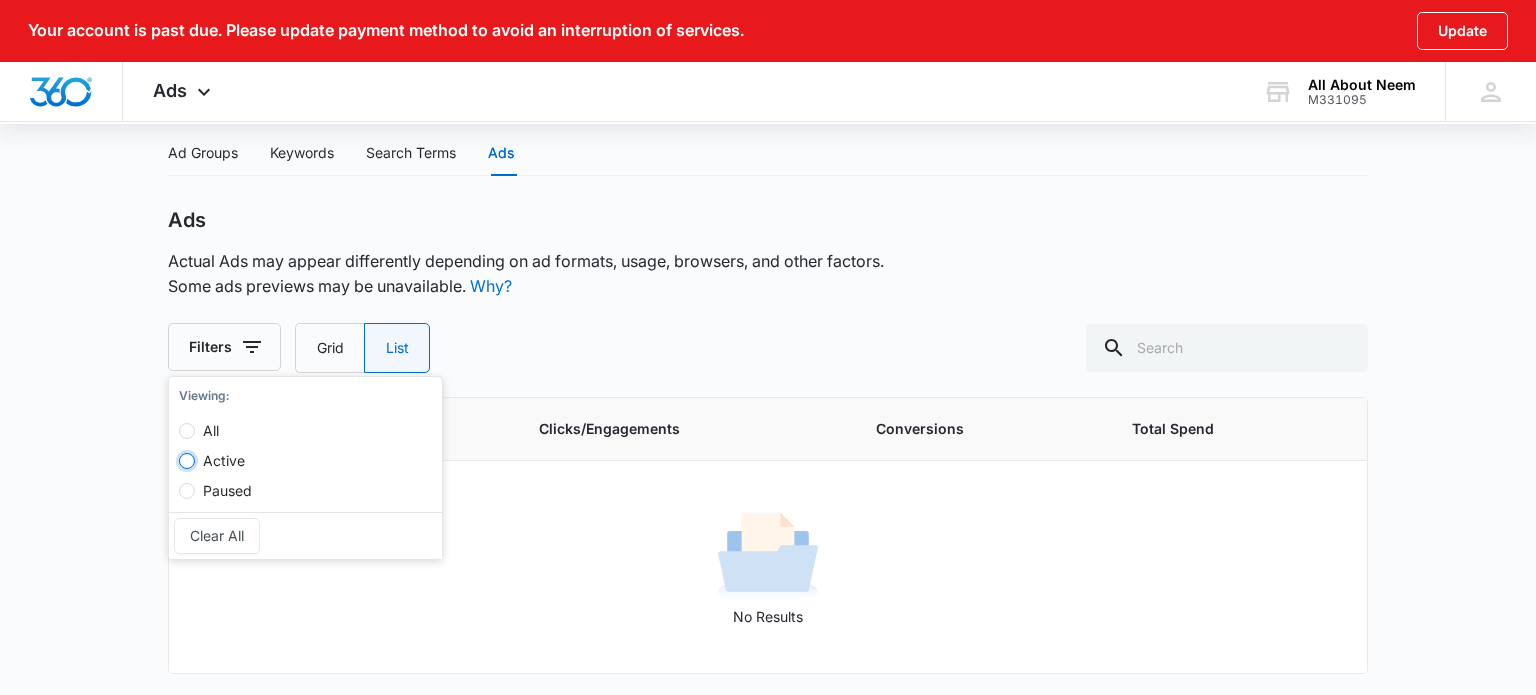 click on "Active" at bounding box center [187, 461] 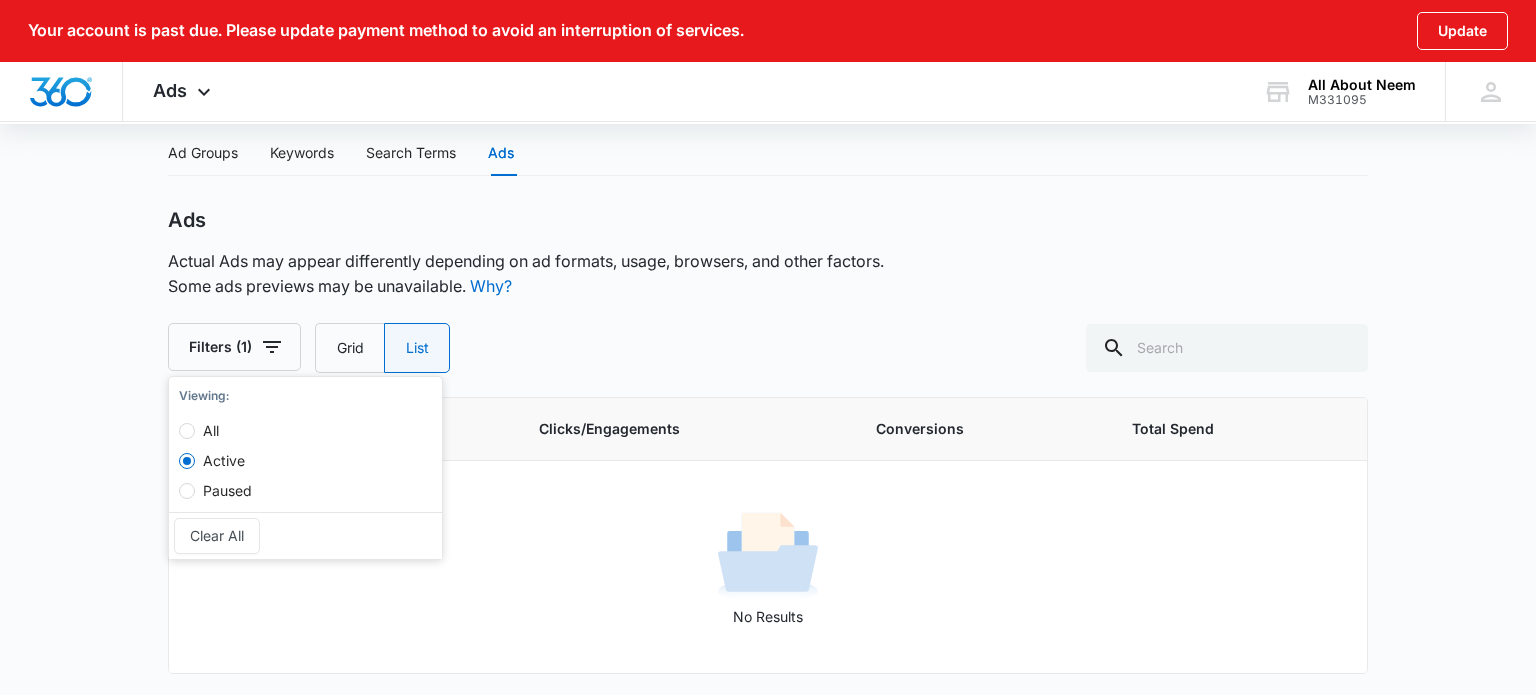 click on "Filters (1) Viewing : All Active Paused Clear All Grid List" at bounding box center (768, 348) 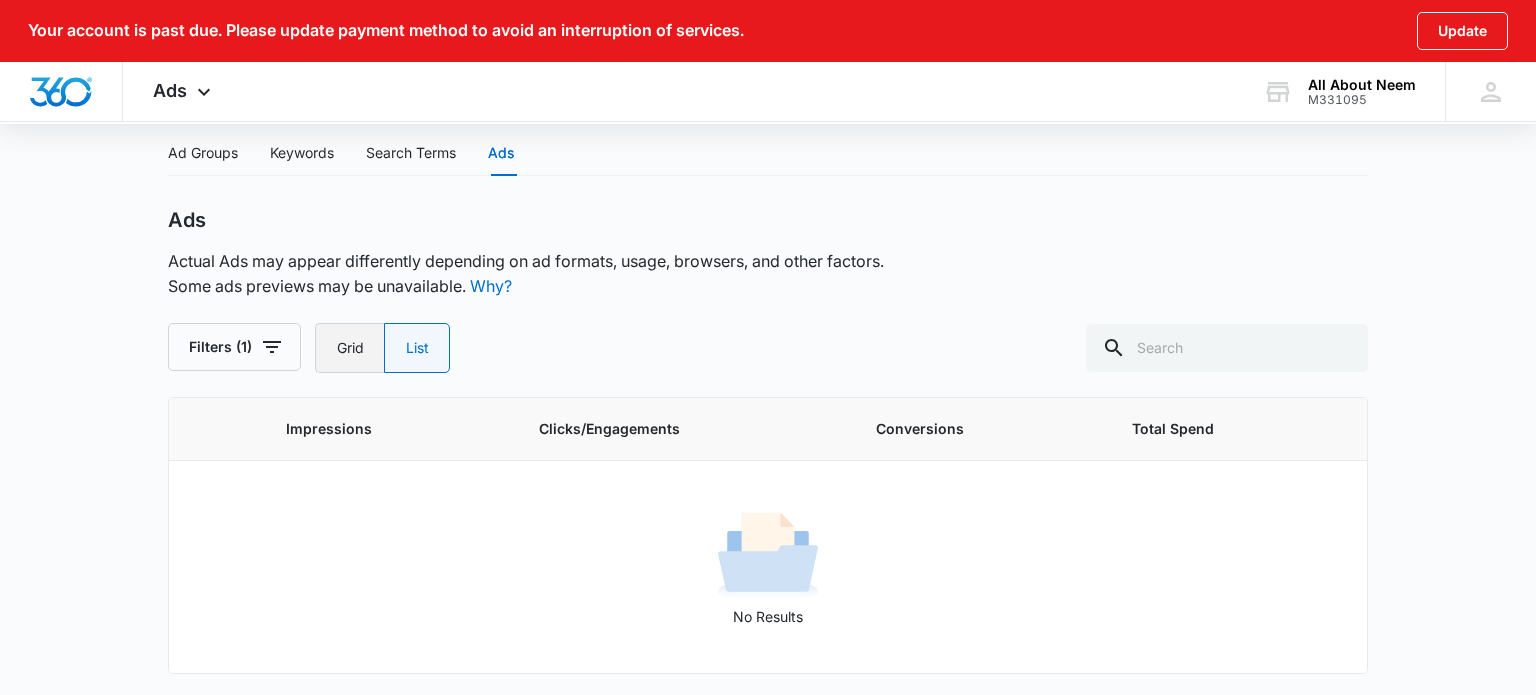click on "Grid" at bounding box center [349, 348] 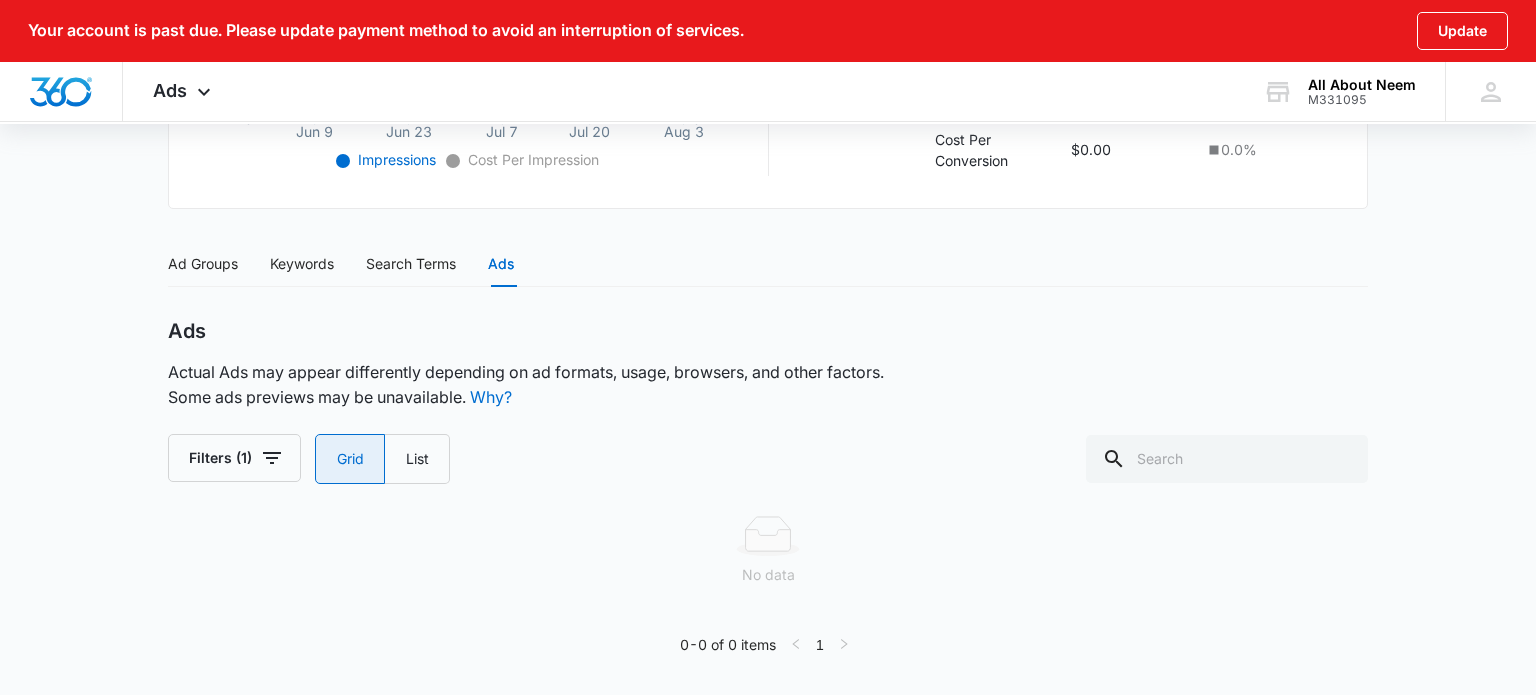 radio on "true" 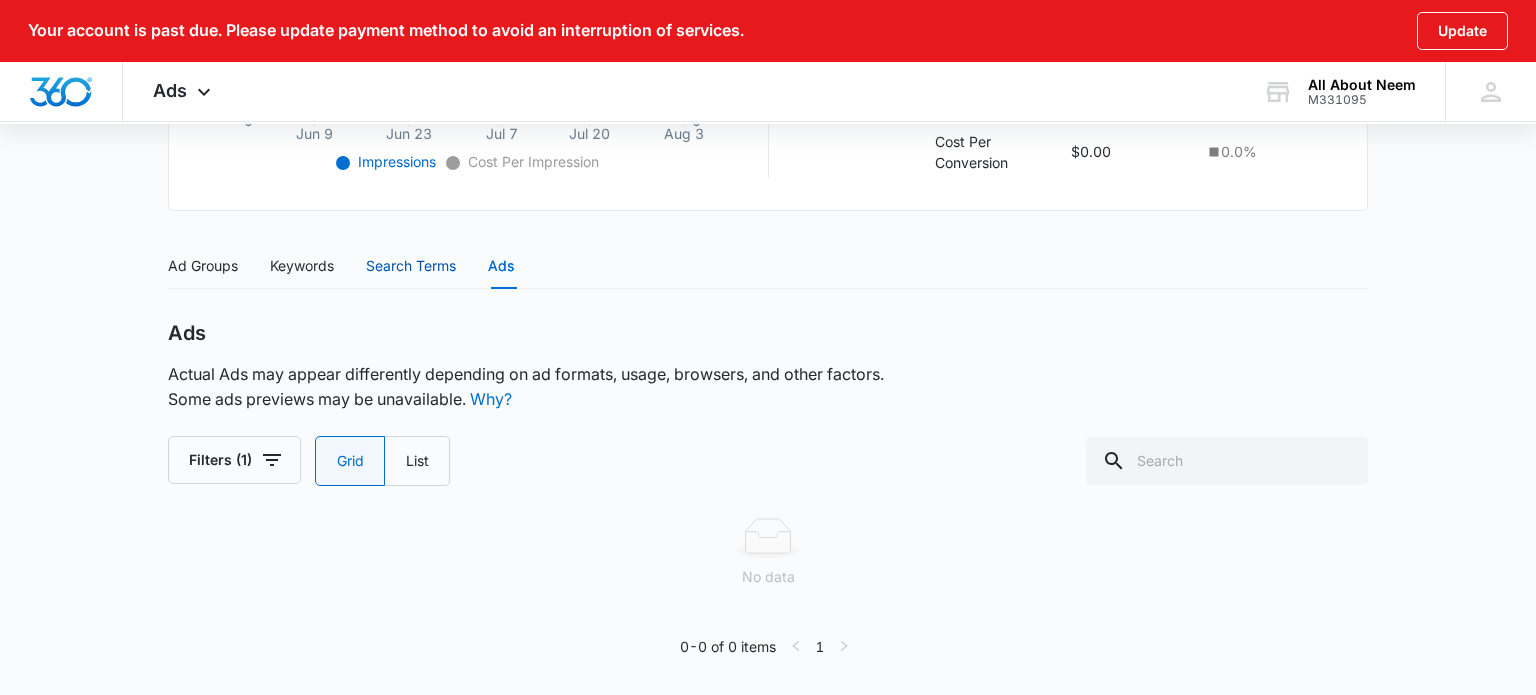 click on "Search Terms" at bounding box center (411, 266) 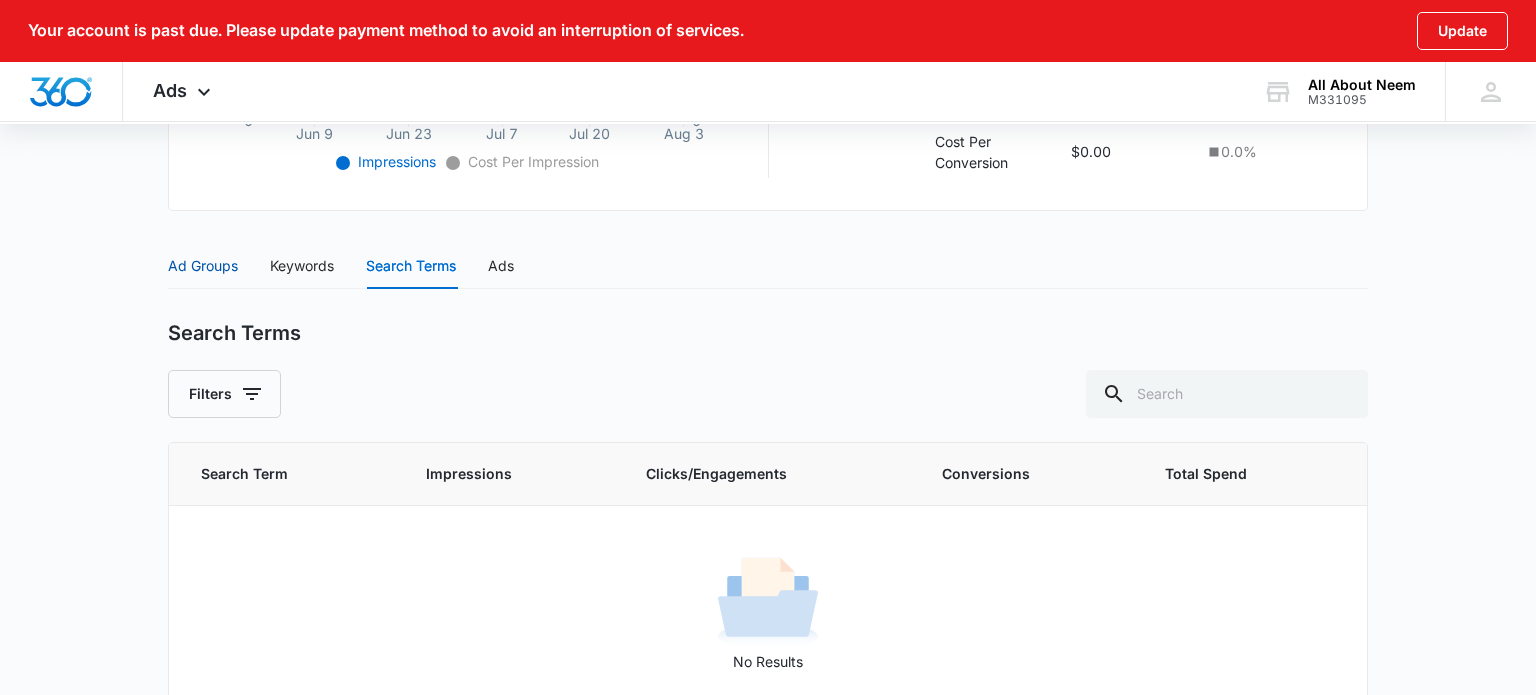 click on "Ad Groups" at bounding box center [203, 266] 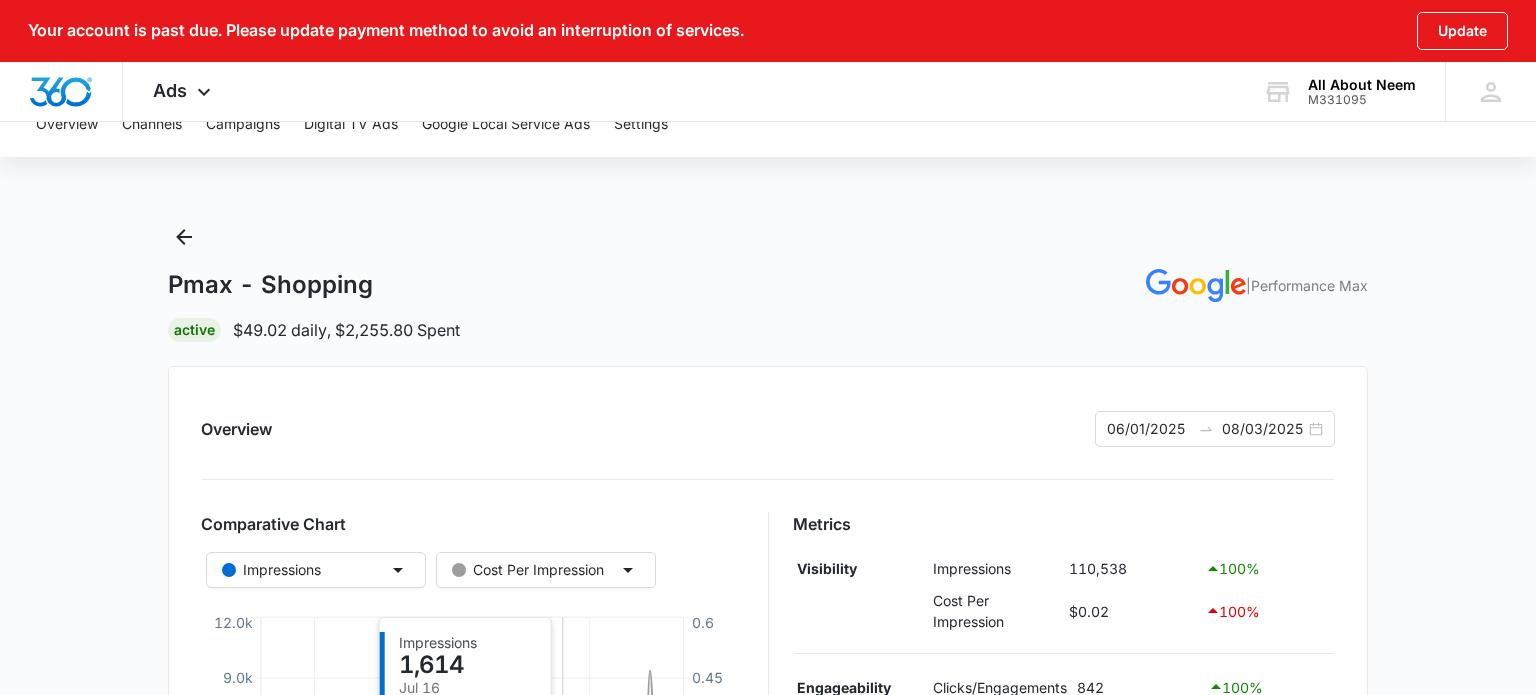 scroll, scrollTop: 0, scrollLeft: 0, axis: both 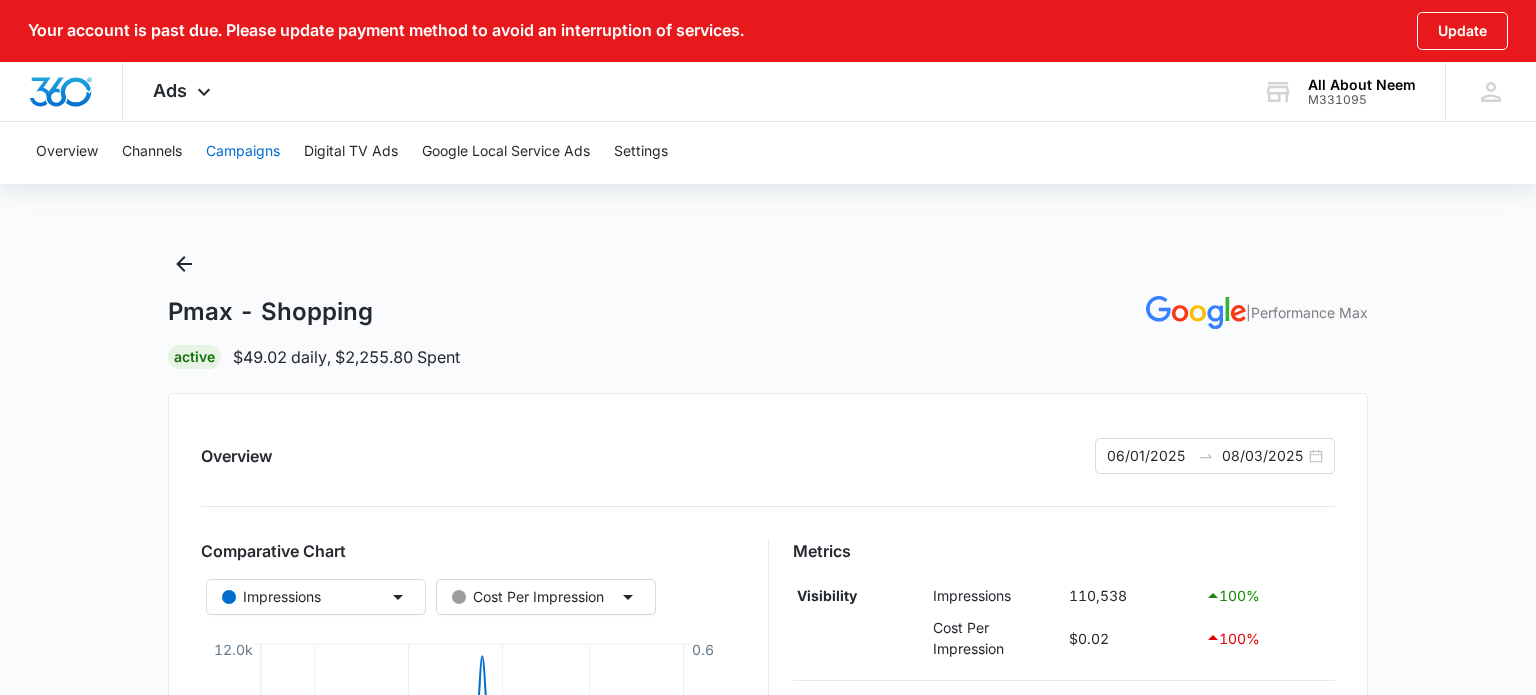 click on "Campaigns" at bounding box center (243, 152) 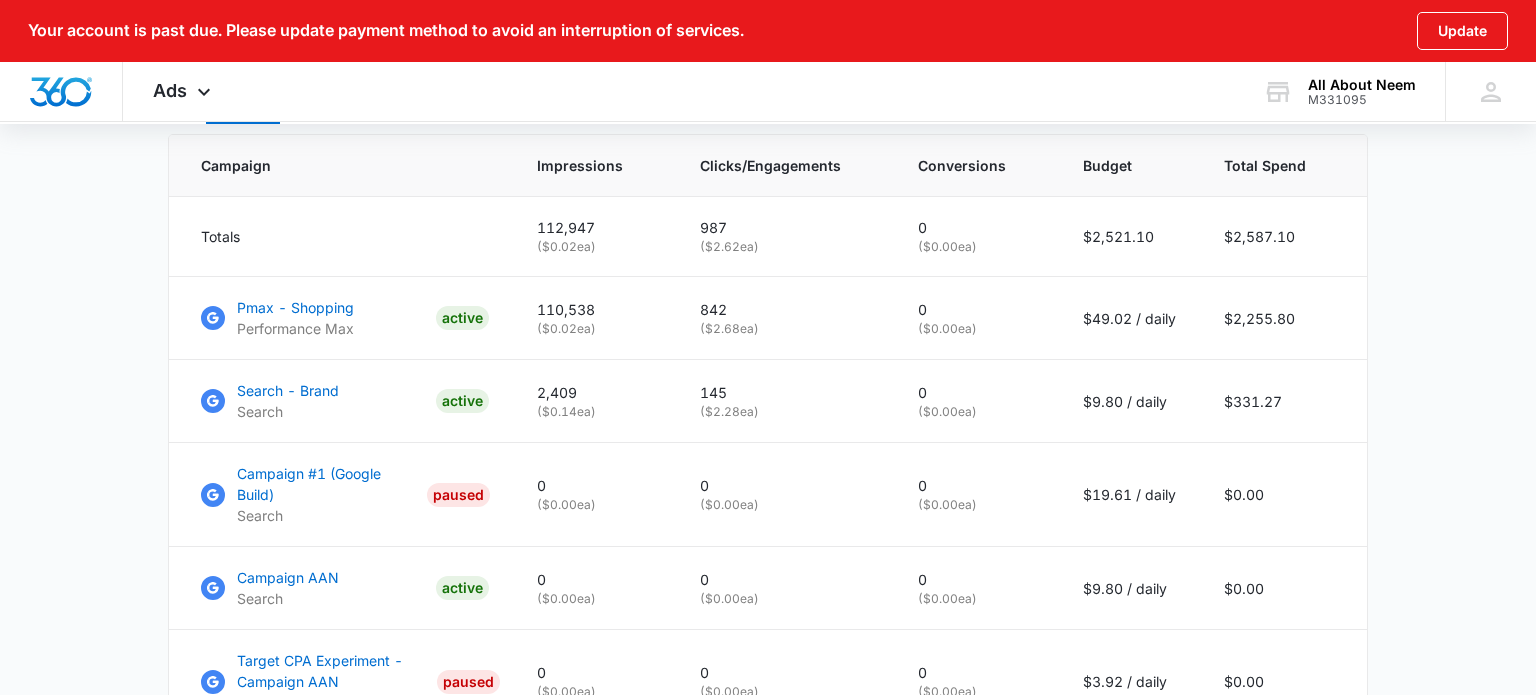 scroll, scrollTop: 903, scrollLeft: 0, axis: vertical 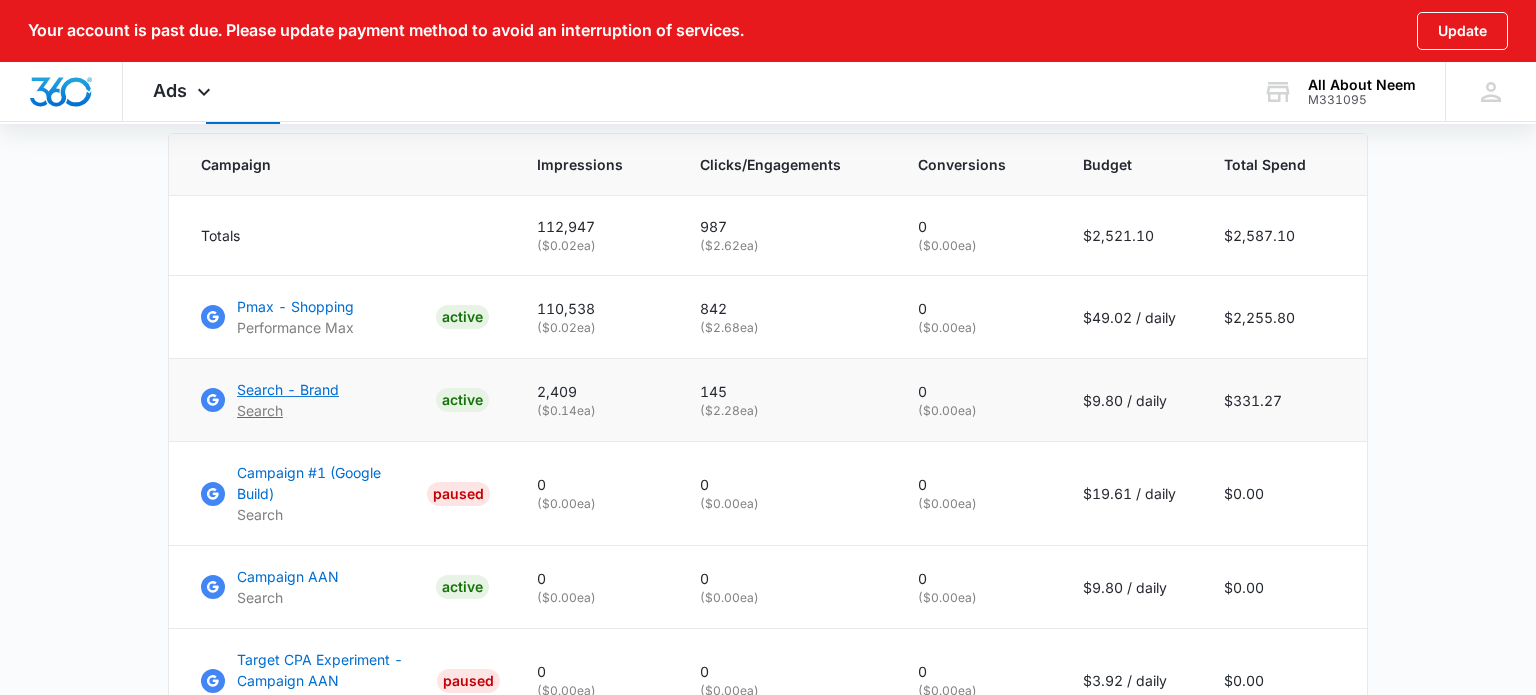 click on "Search - Brand" at bounding box center [288, 389] 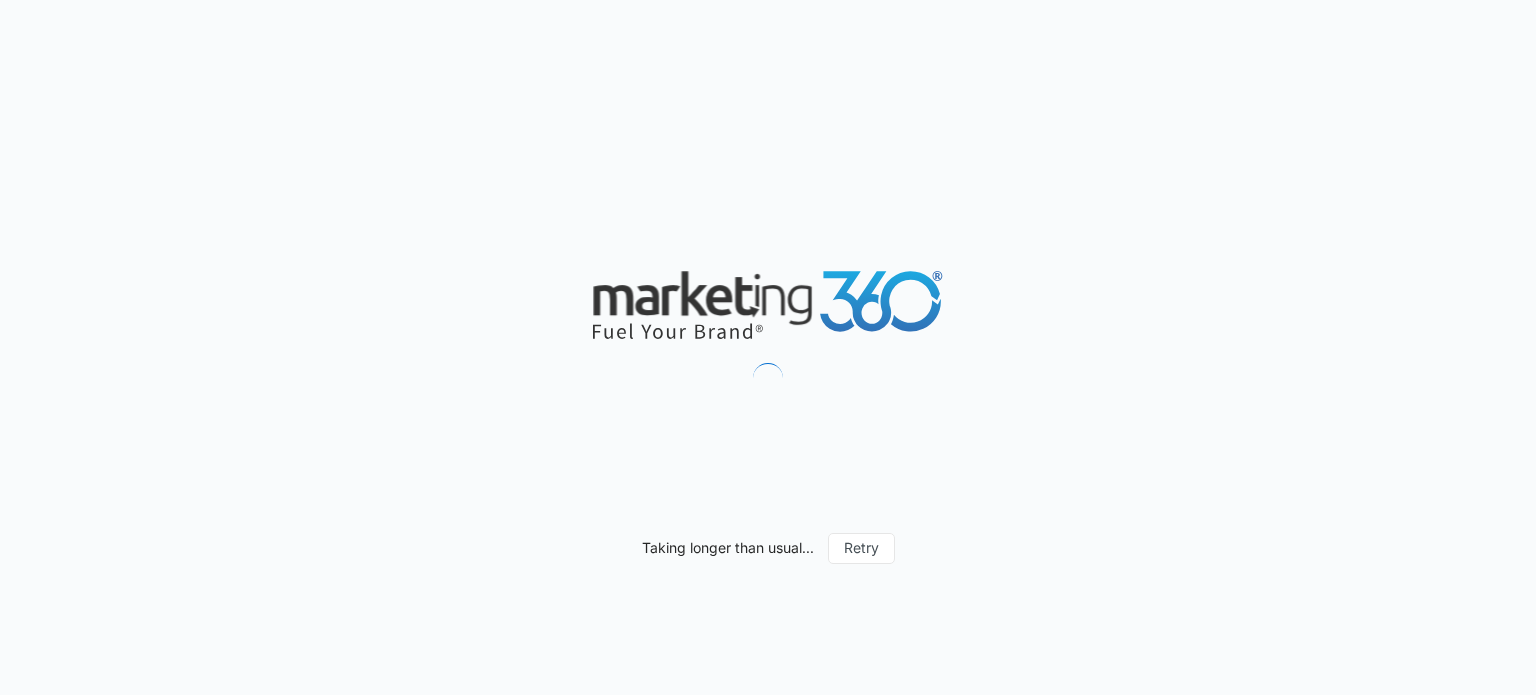 scroll, scrollTop: 0, scrollLeft: 0, axis: both 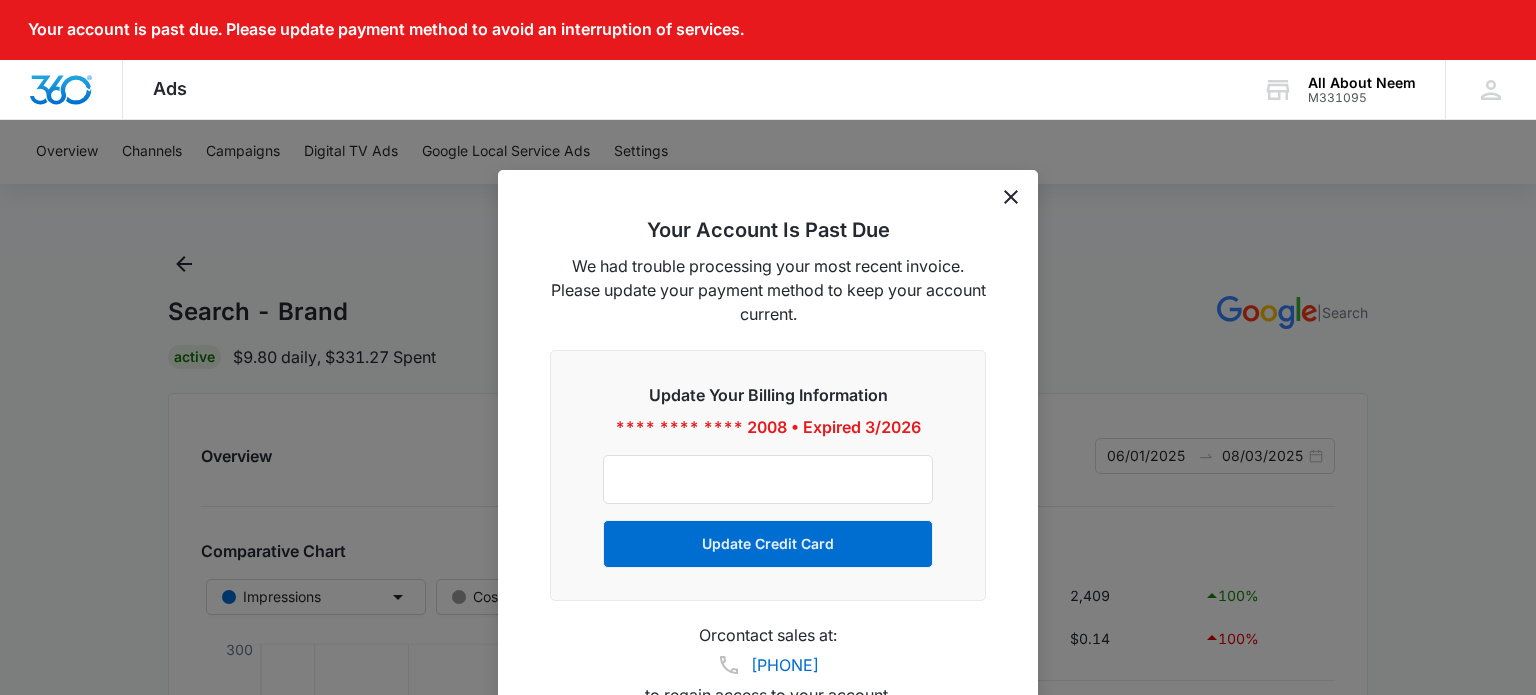 click 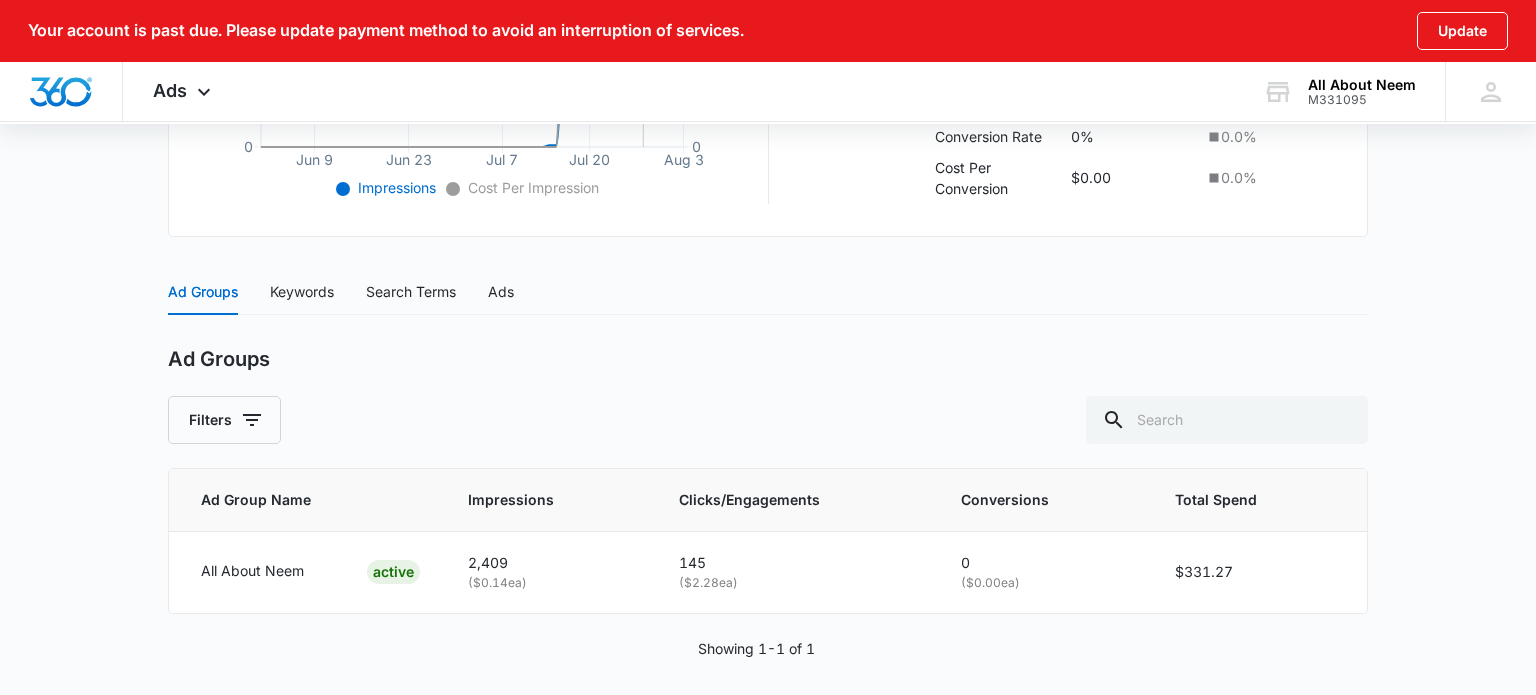 scroll, scrollTop: 752, scrollLeft: 0, axis: vertical 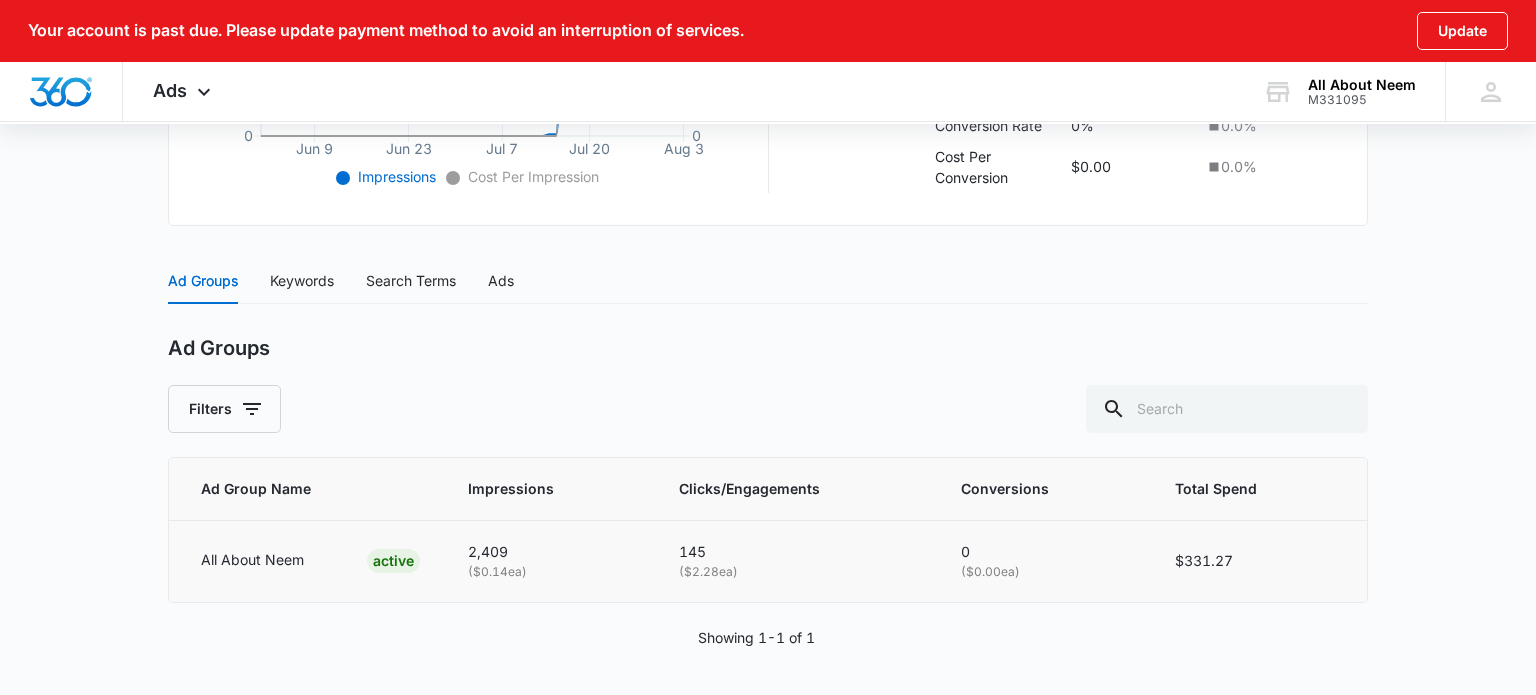 click on "All About Neem" at bounding box center [252, 560] 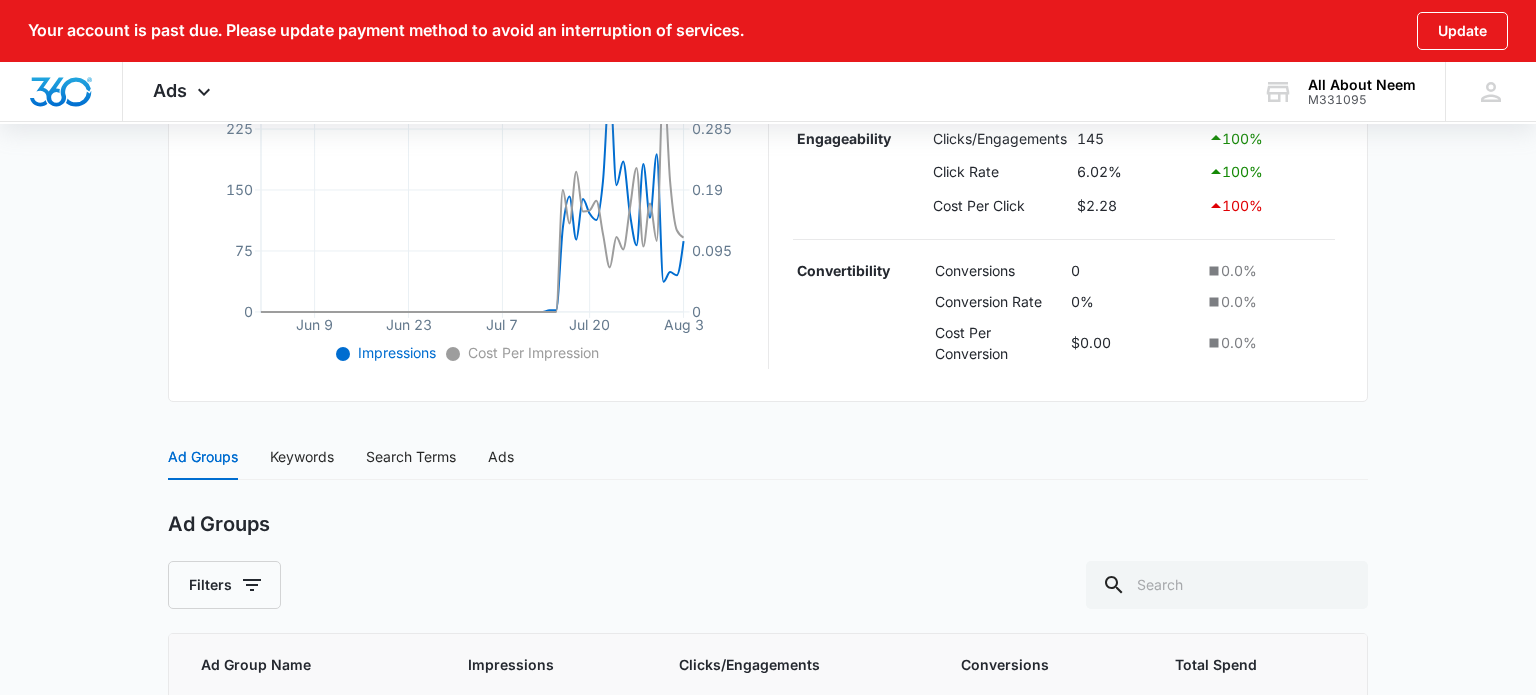 scroll, scrollTop: 576, scrollLeft: 0, axis: vertical 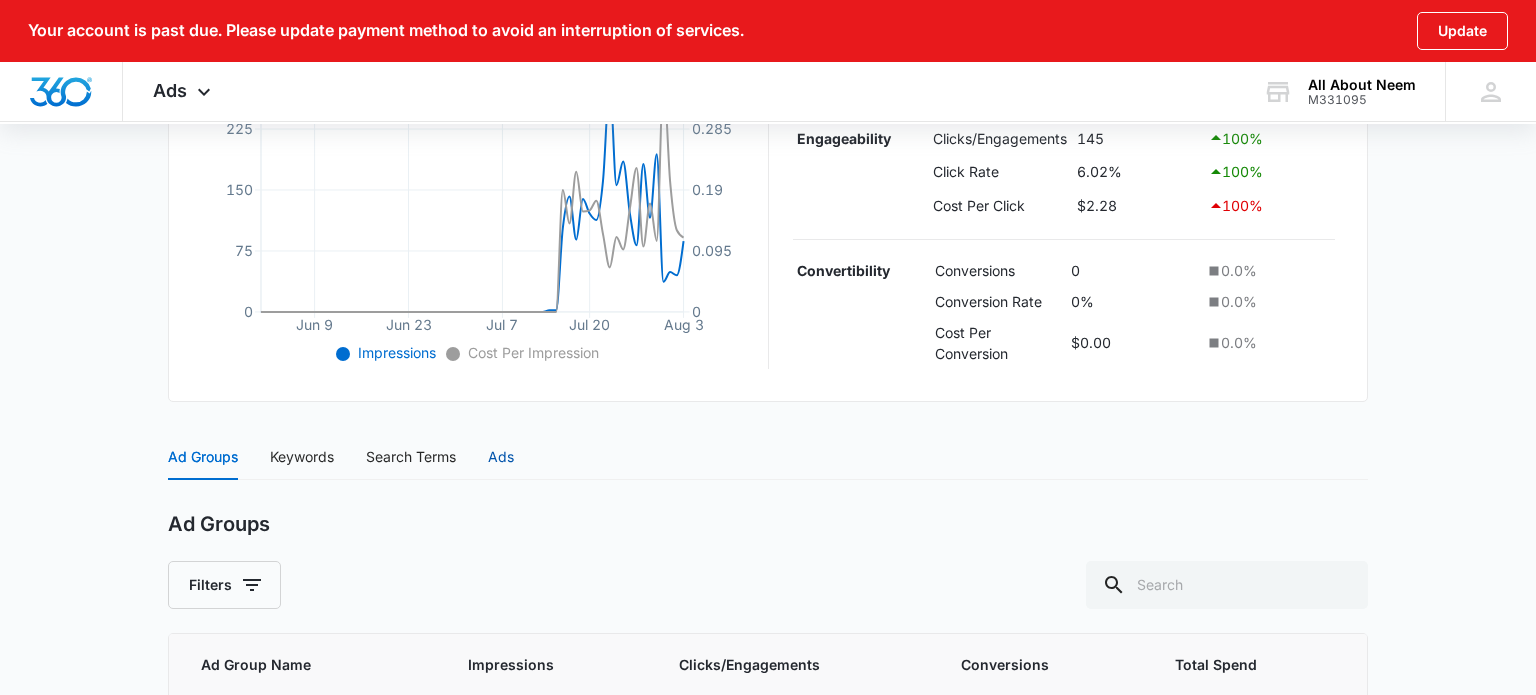 click on "Ads" at bounding box center [501, 457] 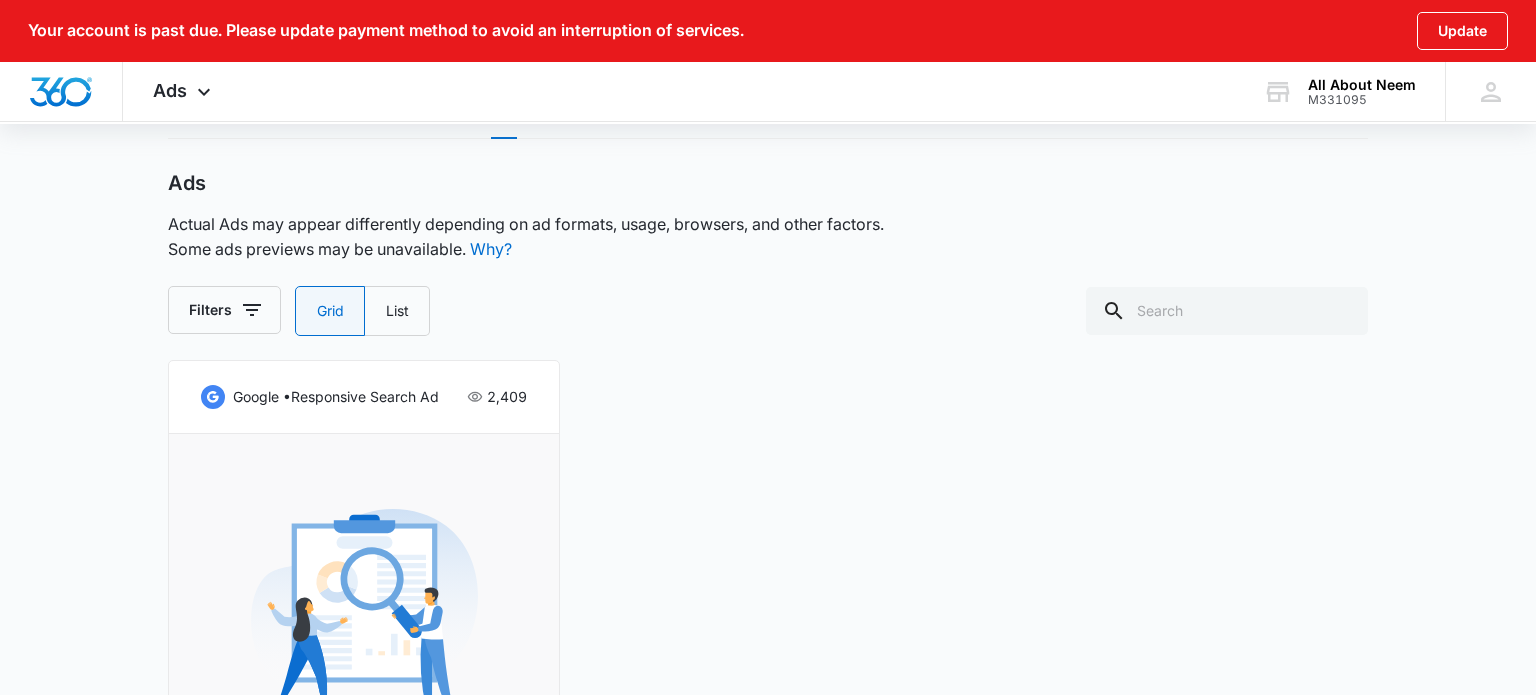 scroll, scrollTop: 915, scrollLeft: 0, axis: vertical 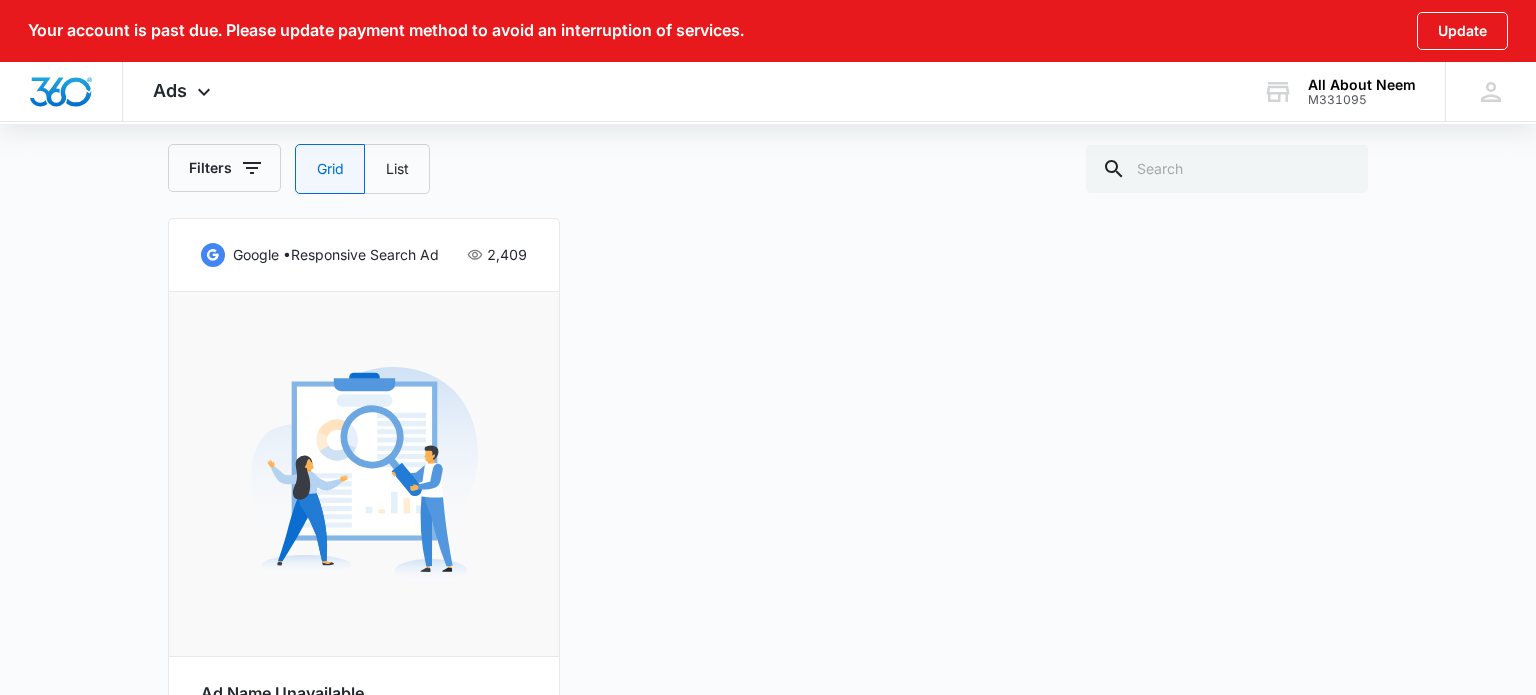 click at bounding box center (364, 474) 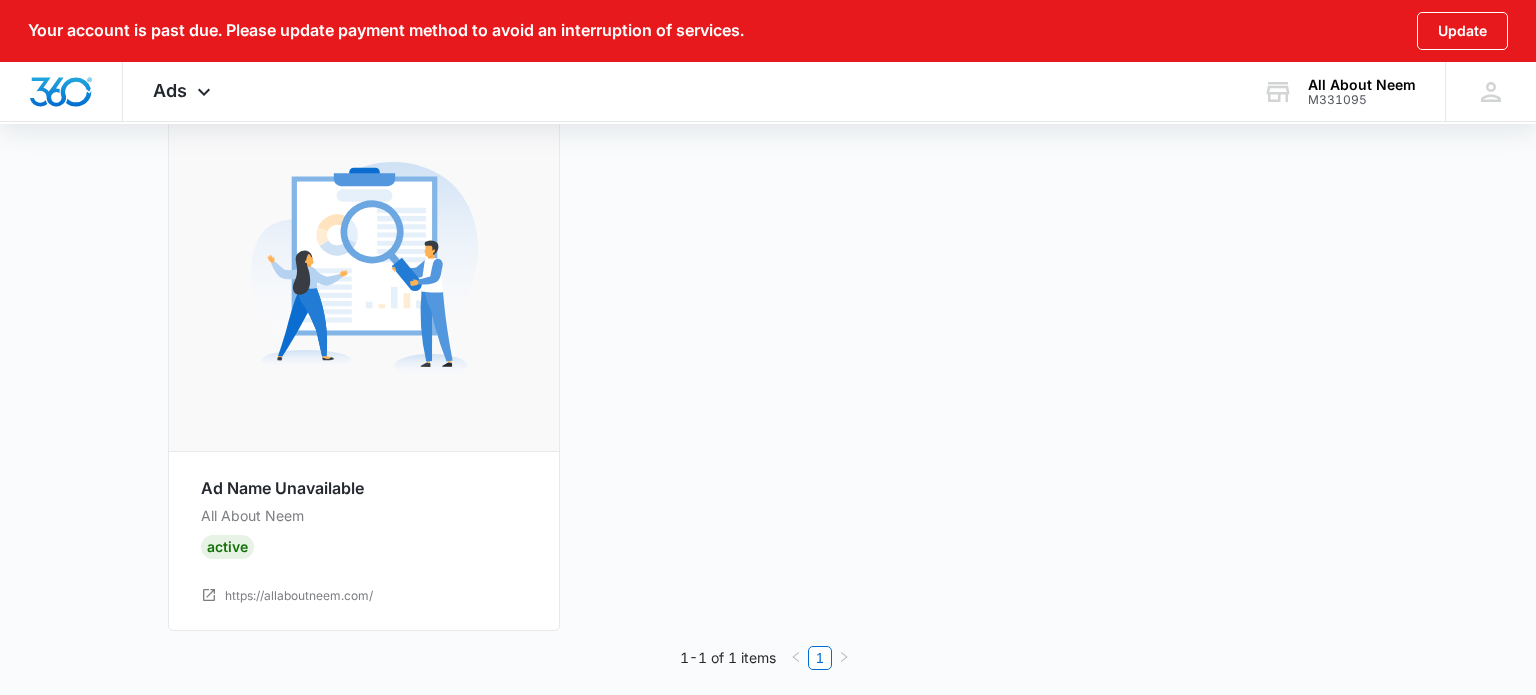 scroll, scrollTop: 1274, scrollLeft: 0, axis: vertical 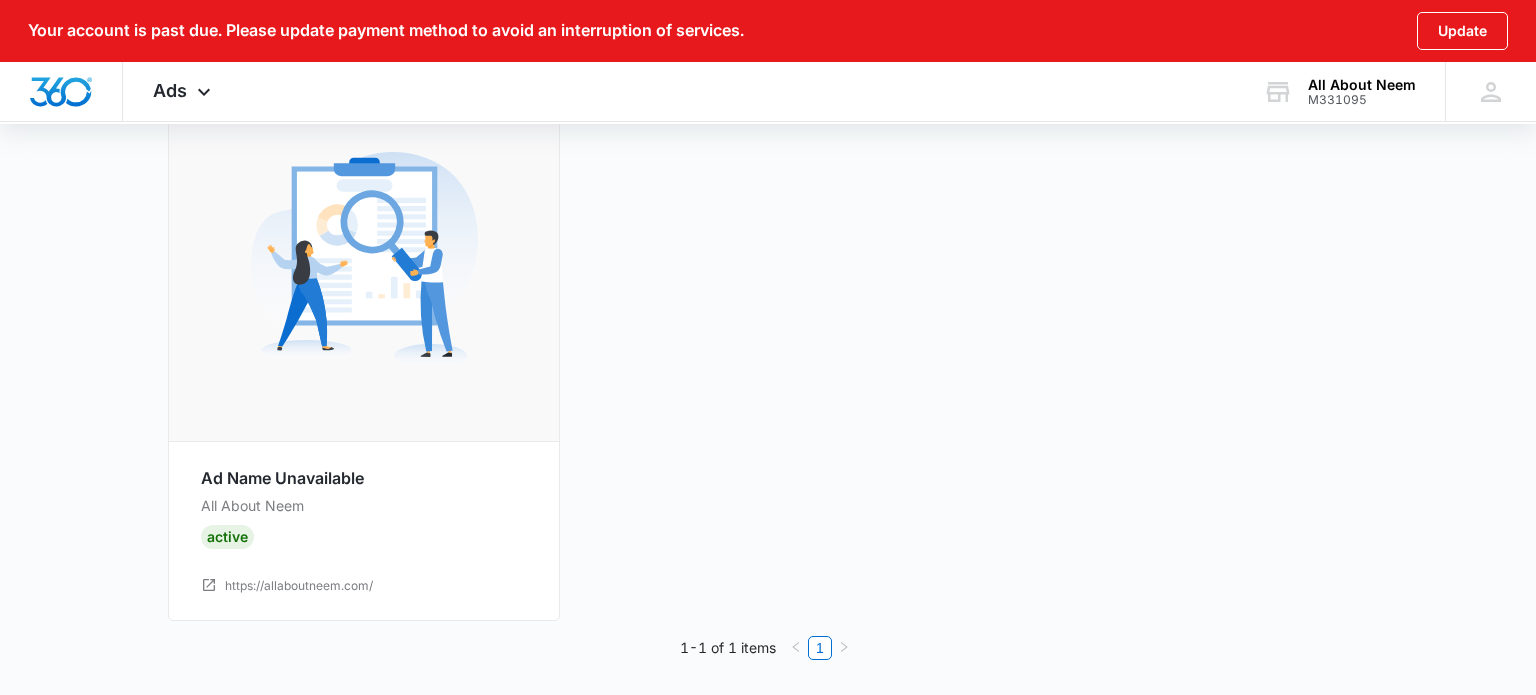 click on "All About Neem Active" at bounding box center [364, 522] 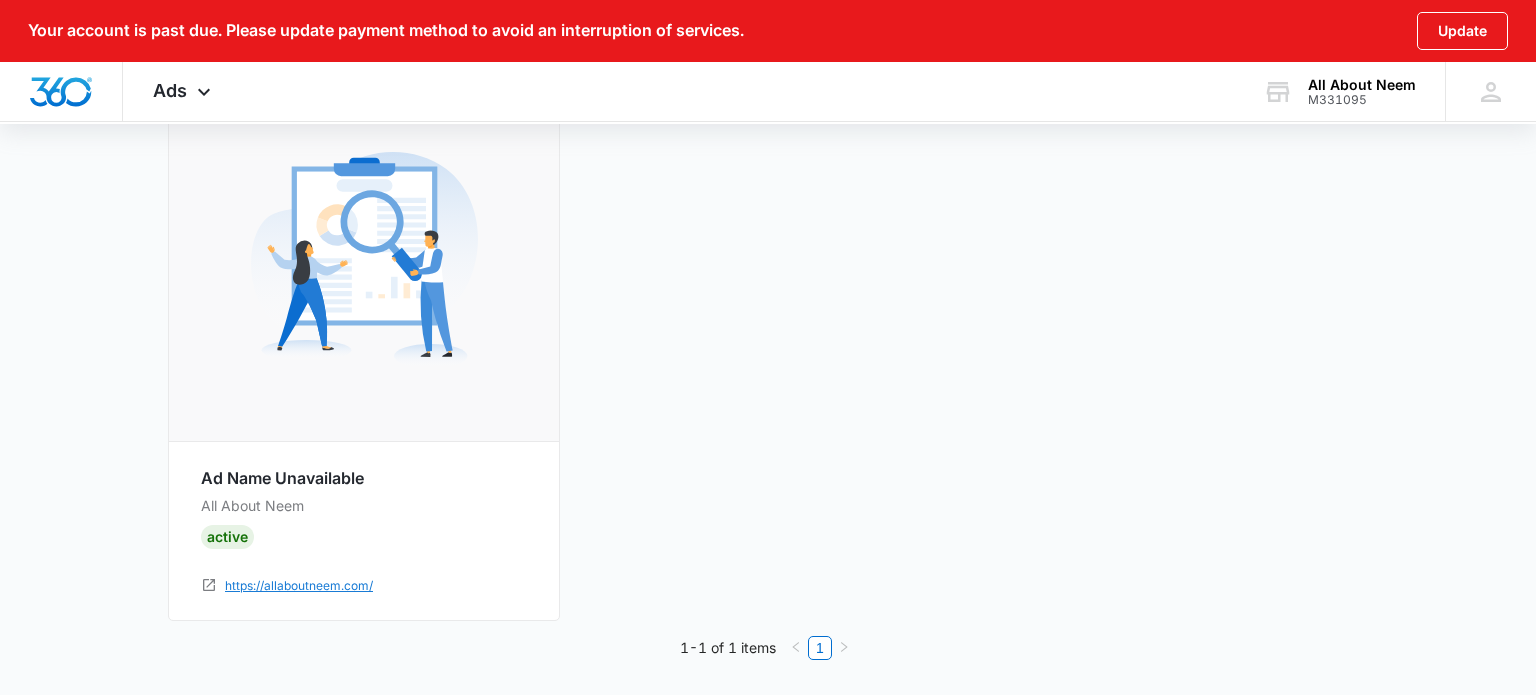 click on "https://allaboutneem.com/" at bounding box center (299, 586) 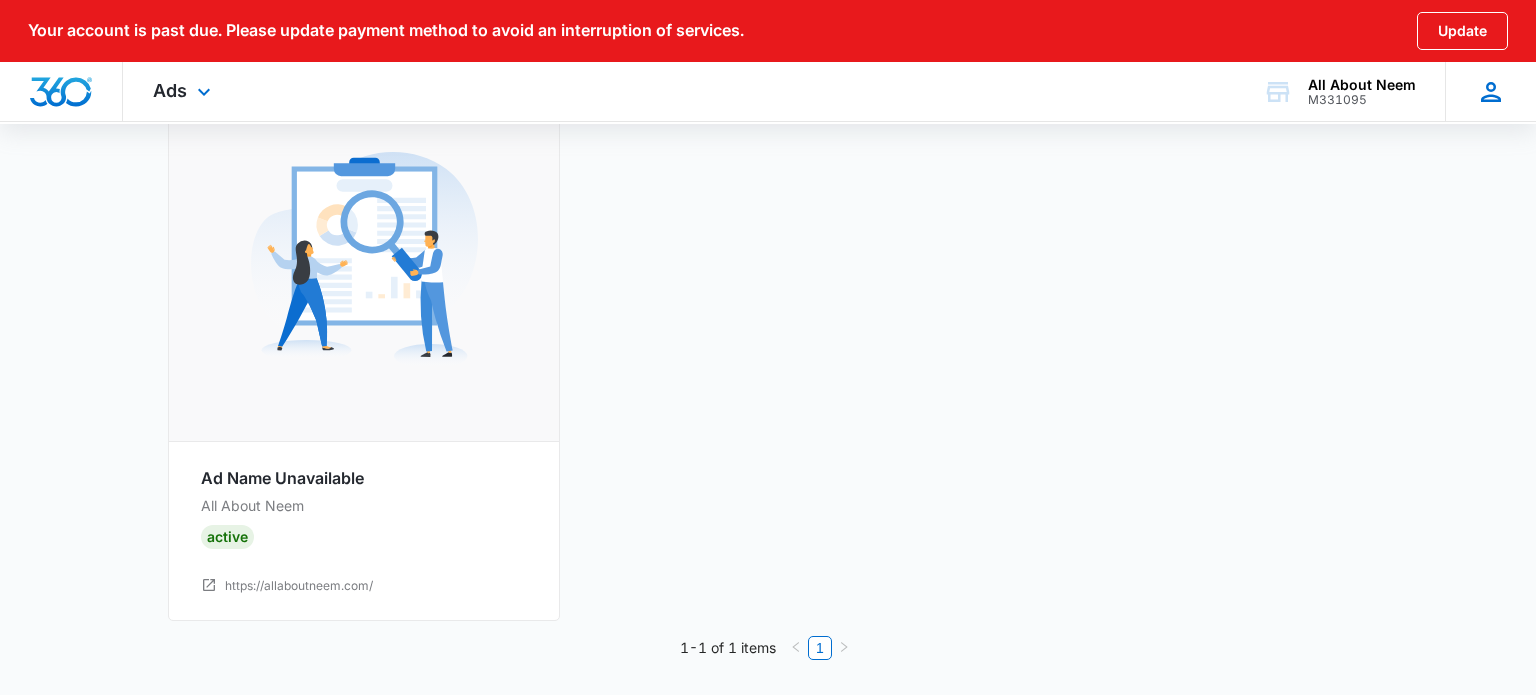 click 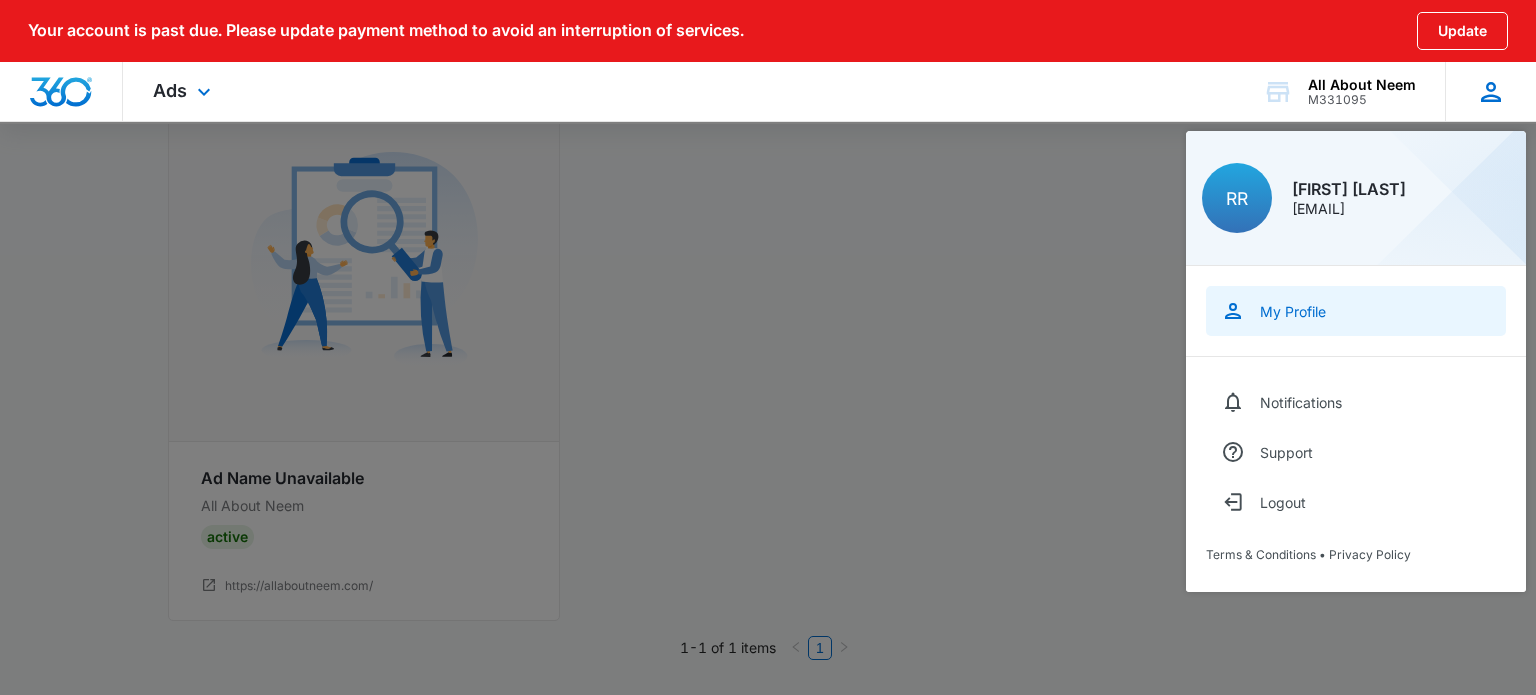 click on "My Profile" at bounding box center [1356, 311] 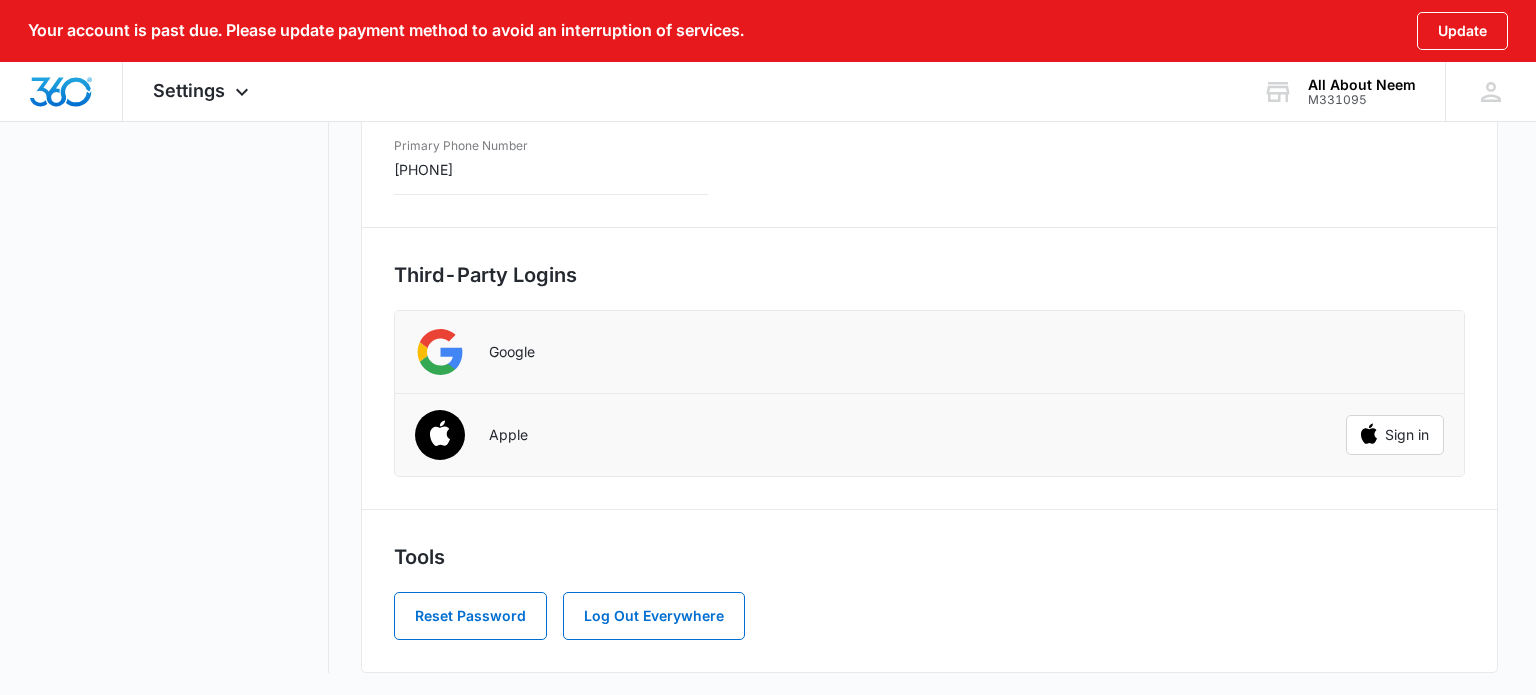scroll, scrollTop: 0, scrollLeft: 0, axis: both 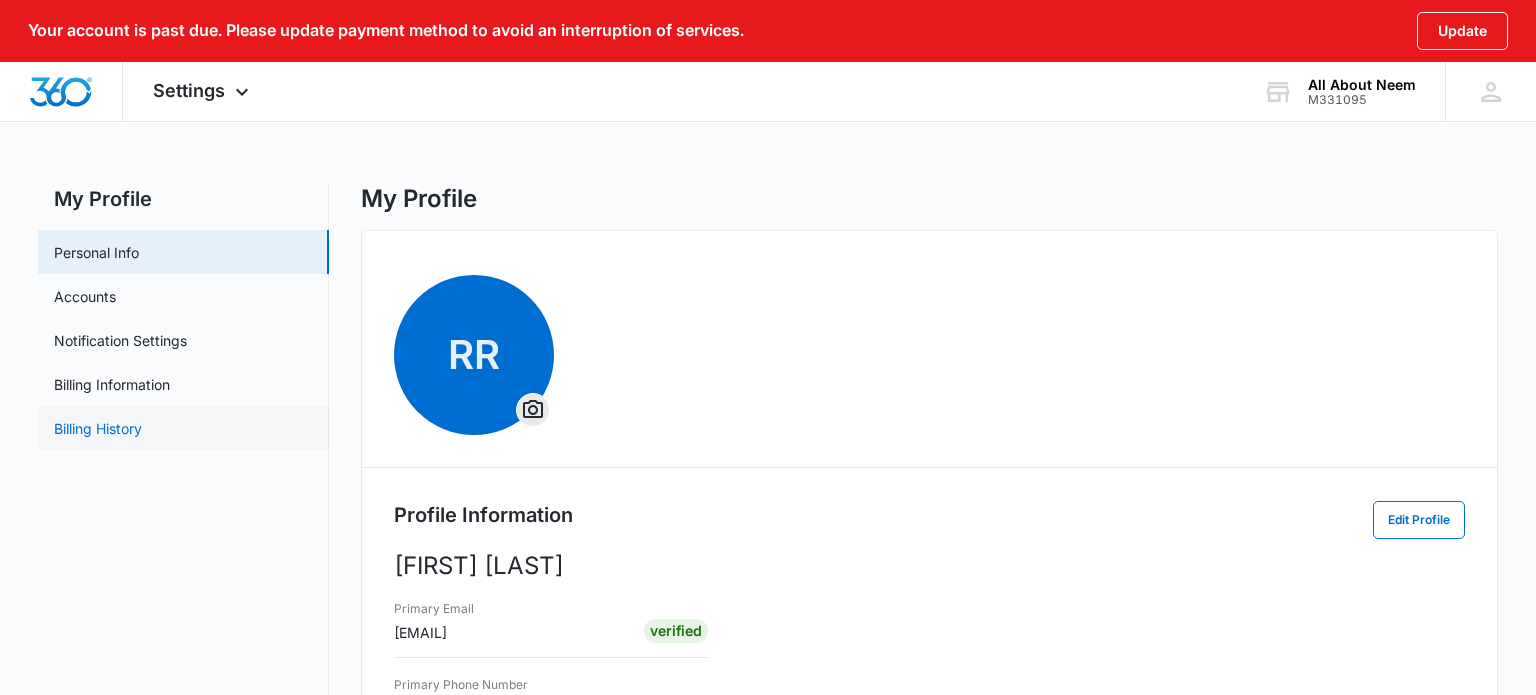 click on "Billing History" at bounding box center (98, 428) 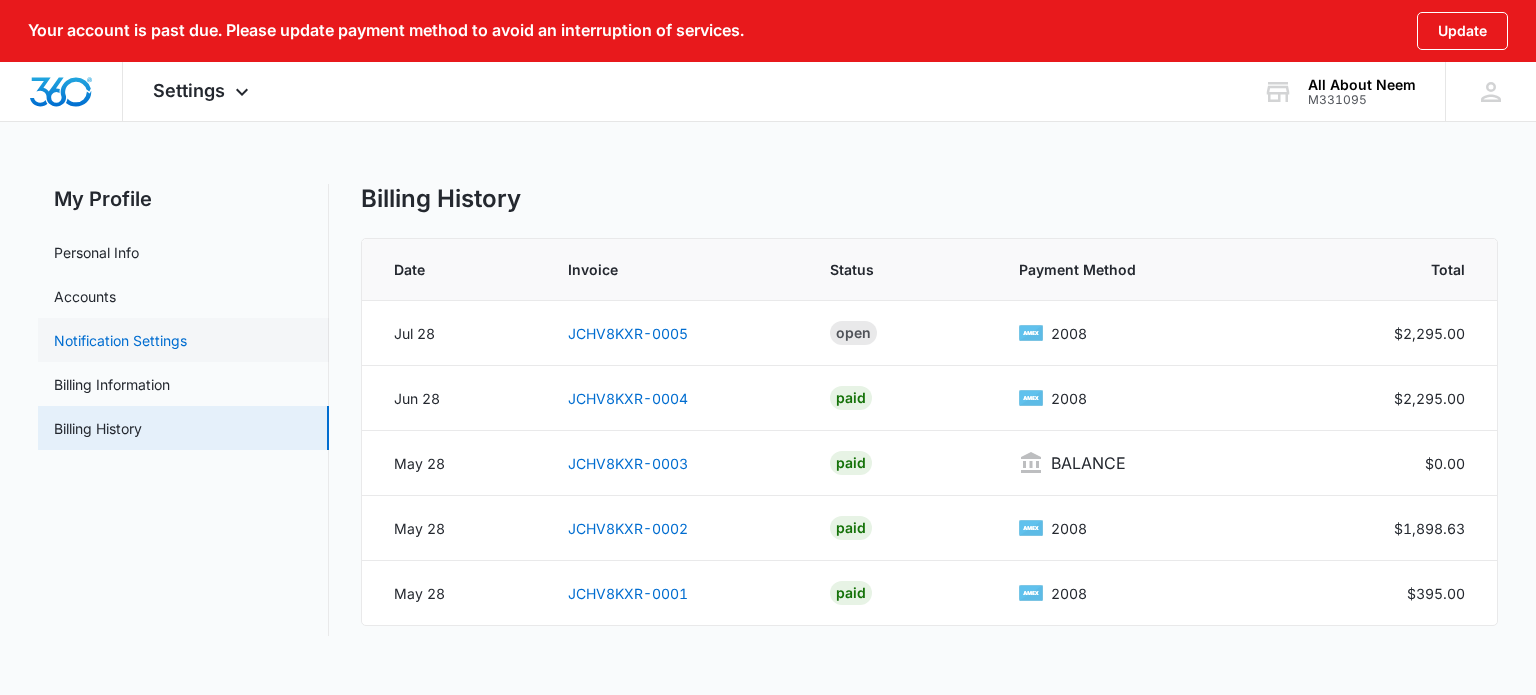 click on "Notification Settings" at bounding box center (120, 340) 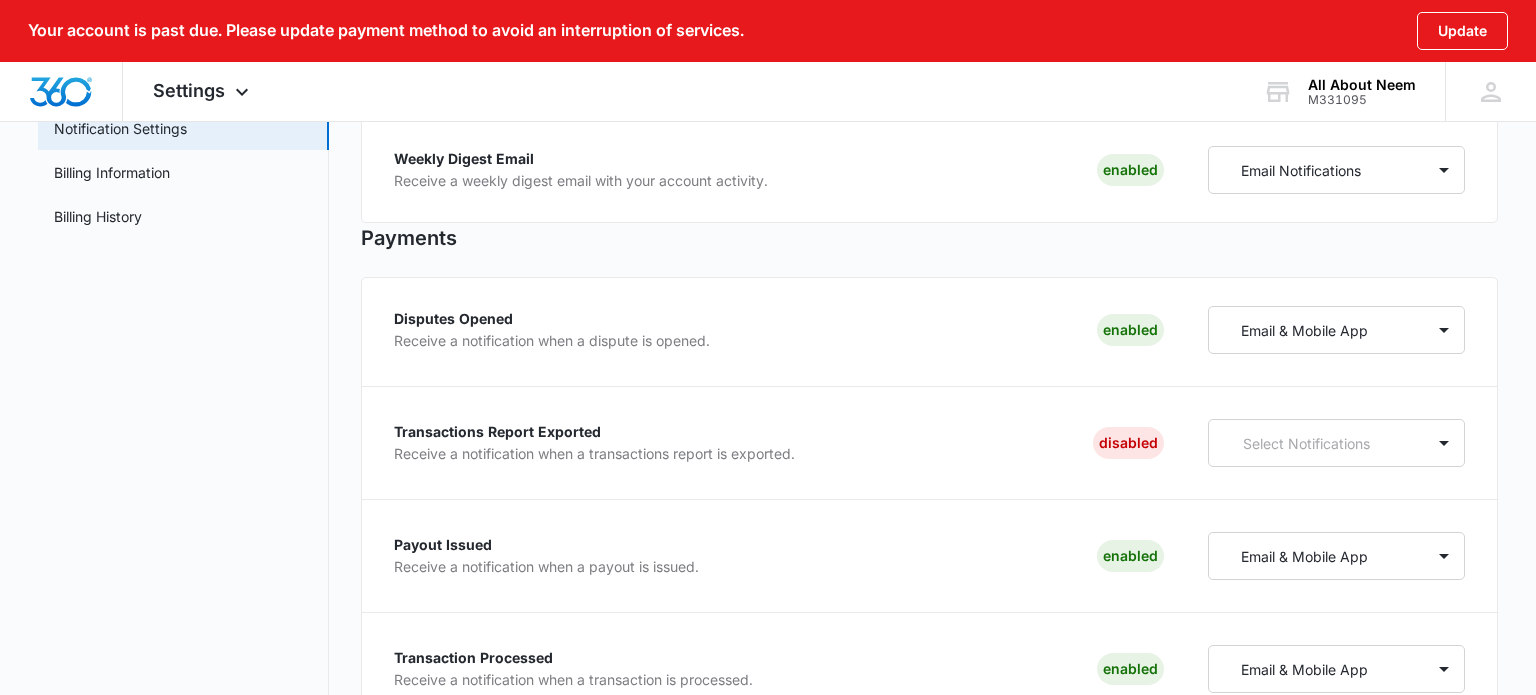 scroll, scrollTop: 0, scrollLeft: 0, axis: both 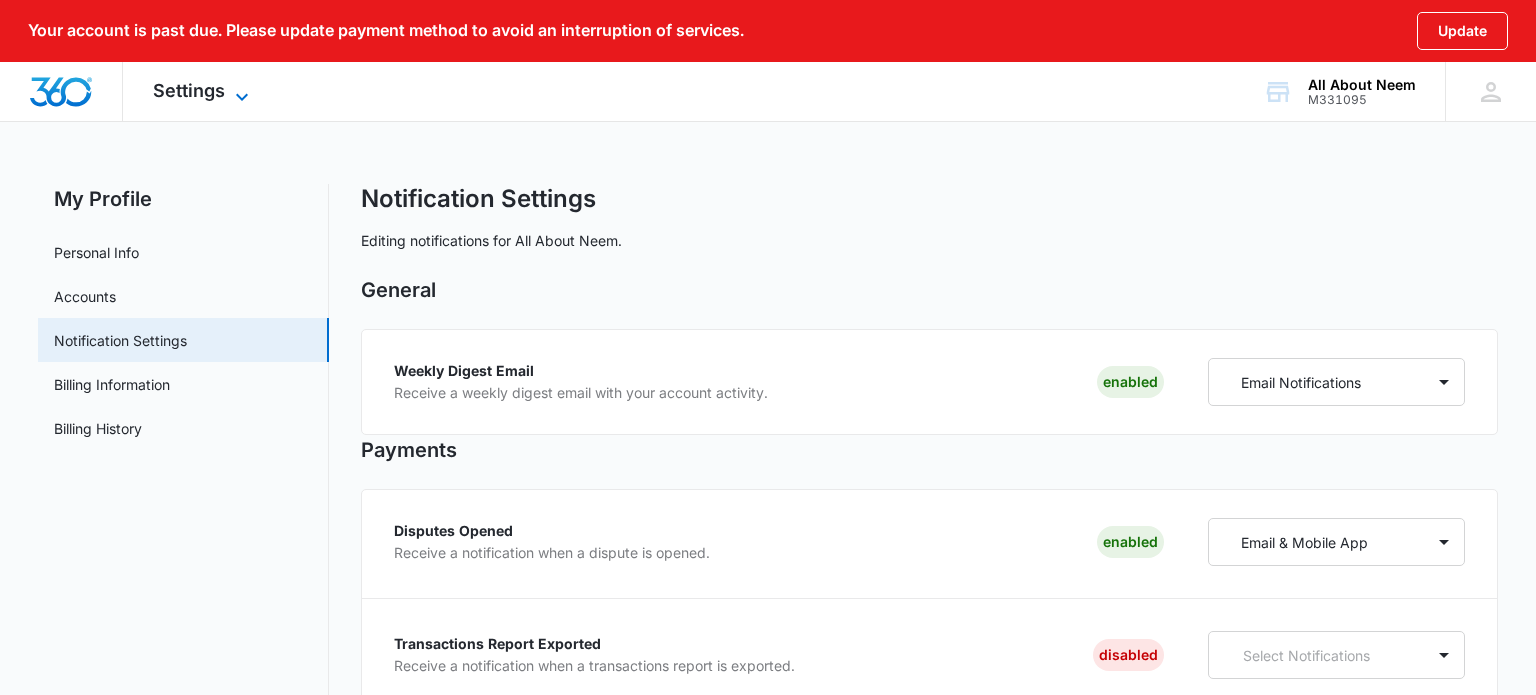 click on "Settings" at bounding box center [189, 90] 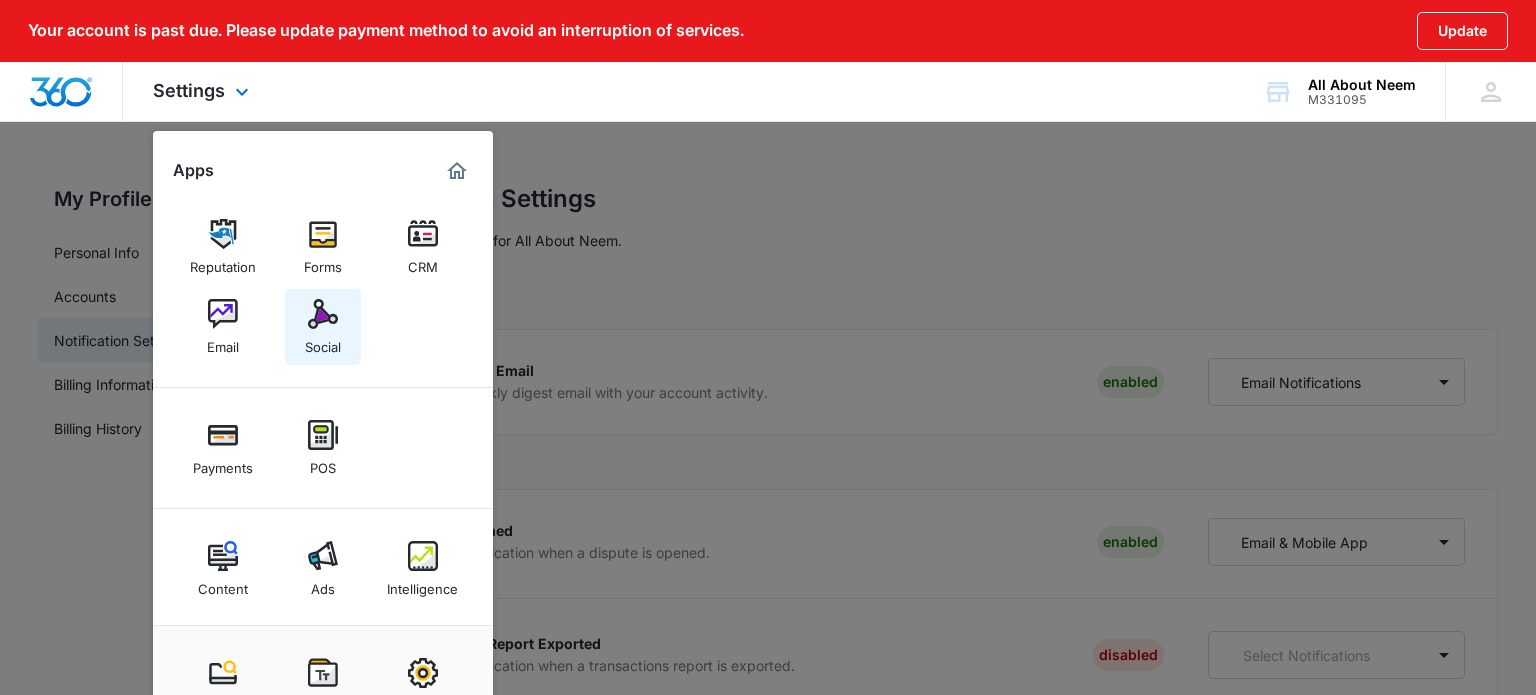 click at bounding box center (323, 314) 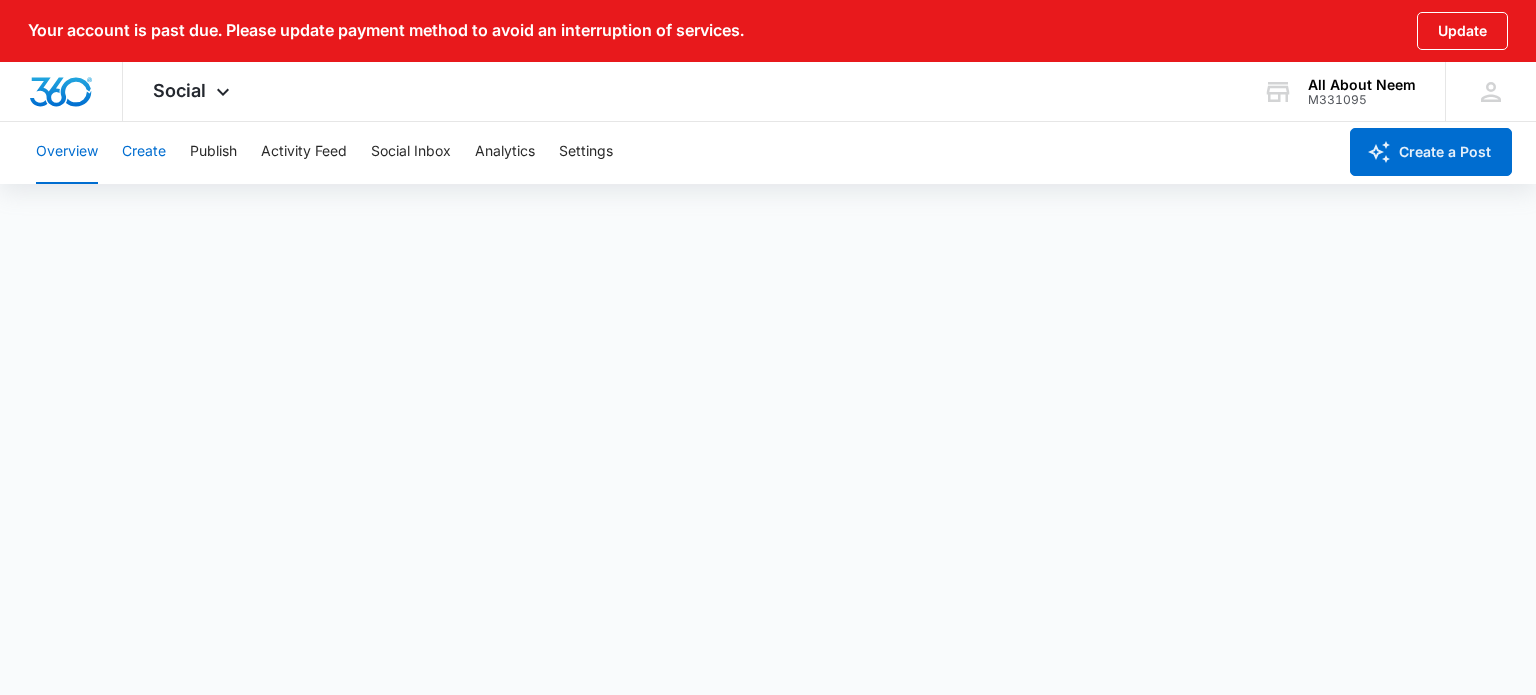 click on "Create" at bounding box center (144, 152) 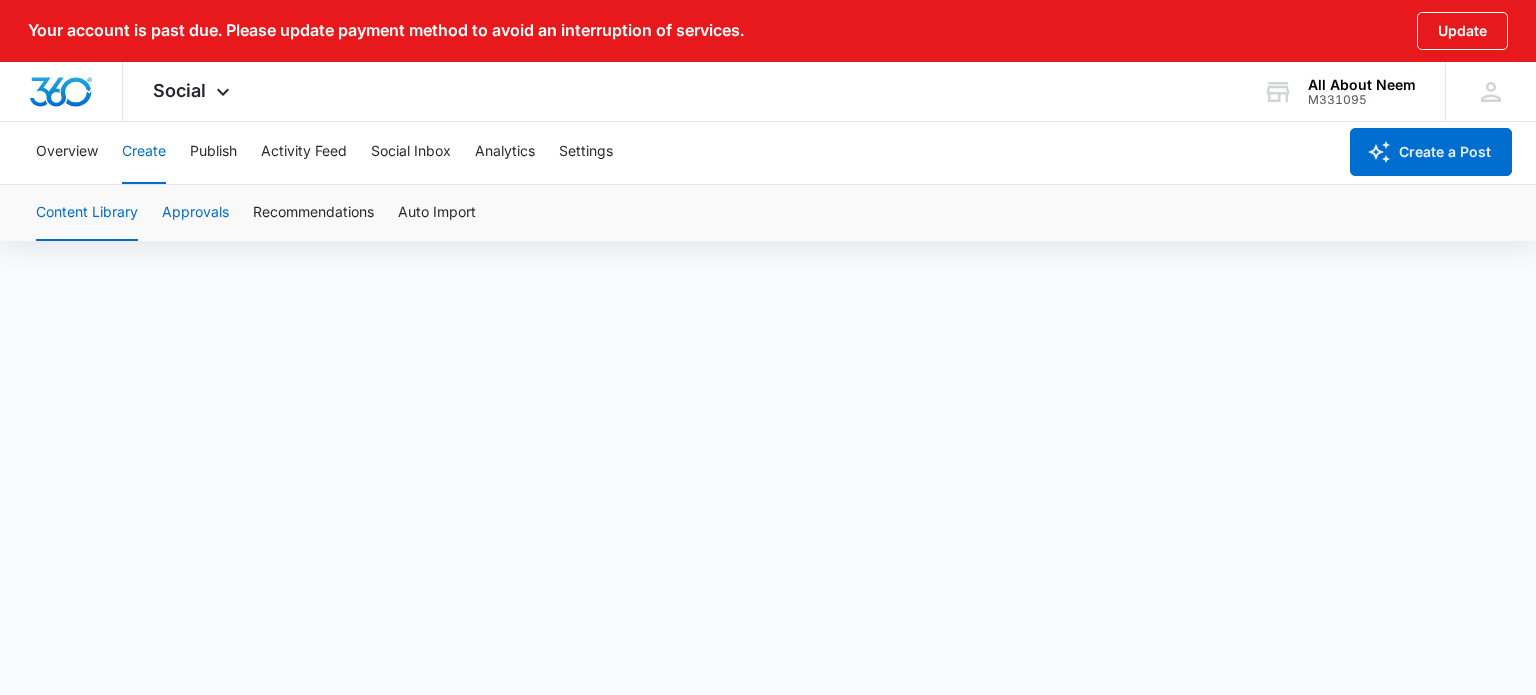 click on "Approvals" at bounding box center (195, 213) 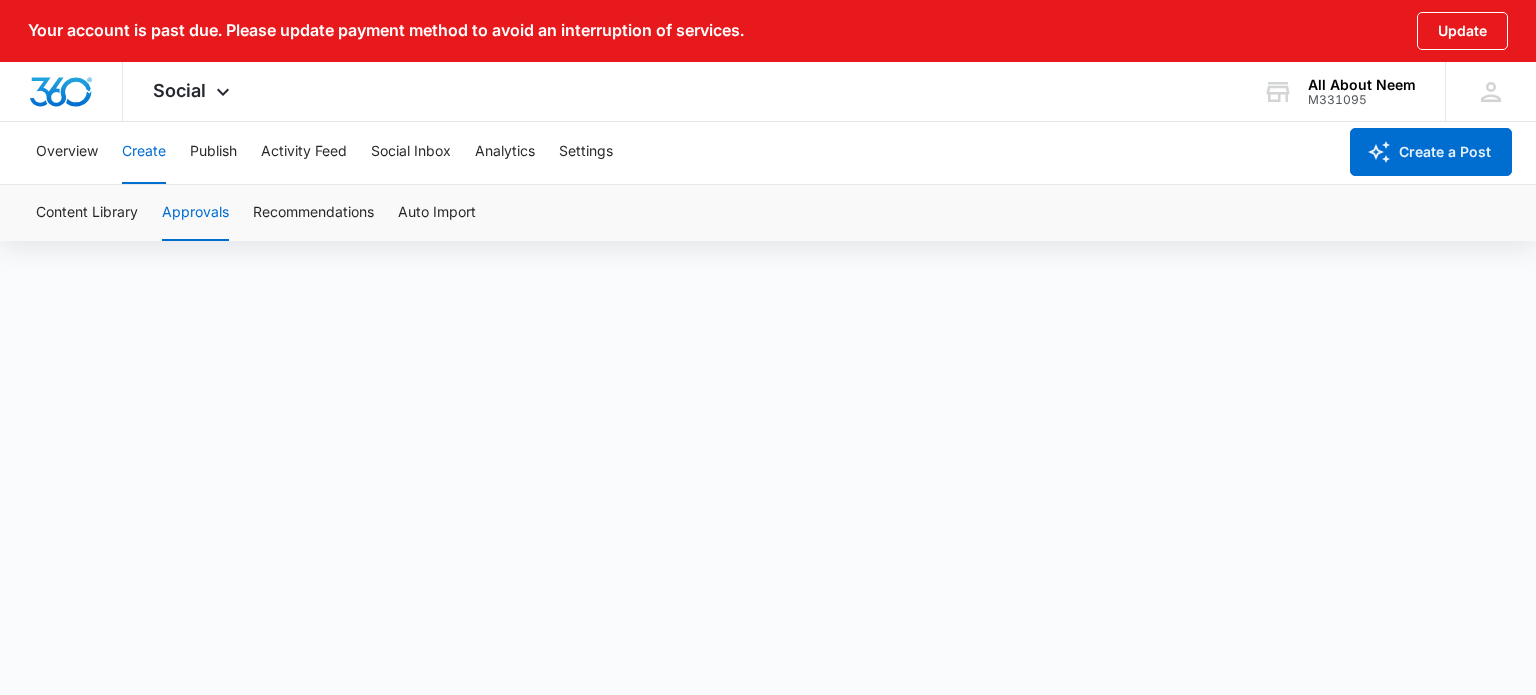 scroll, scrollTop: 0, scrollLeft: 0, axis: both 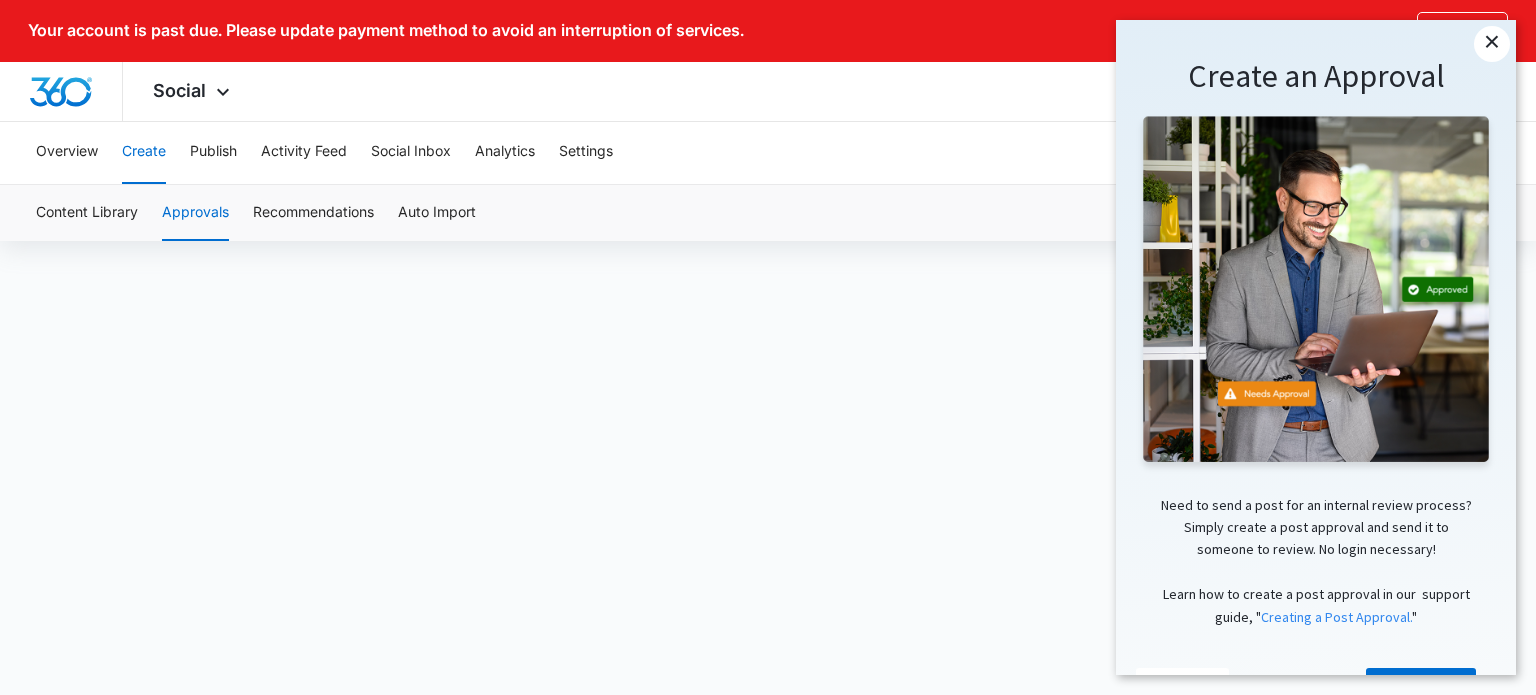click on "×" at bounding box center (1492, 44) 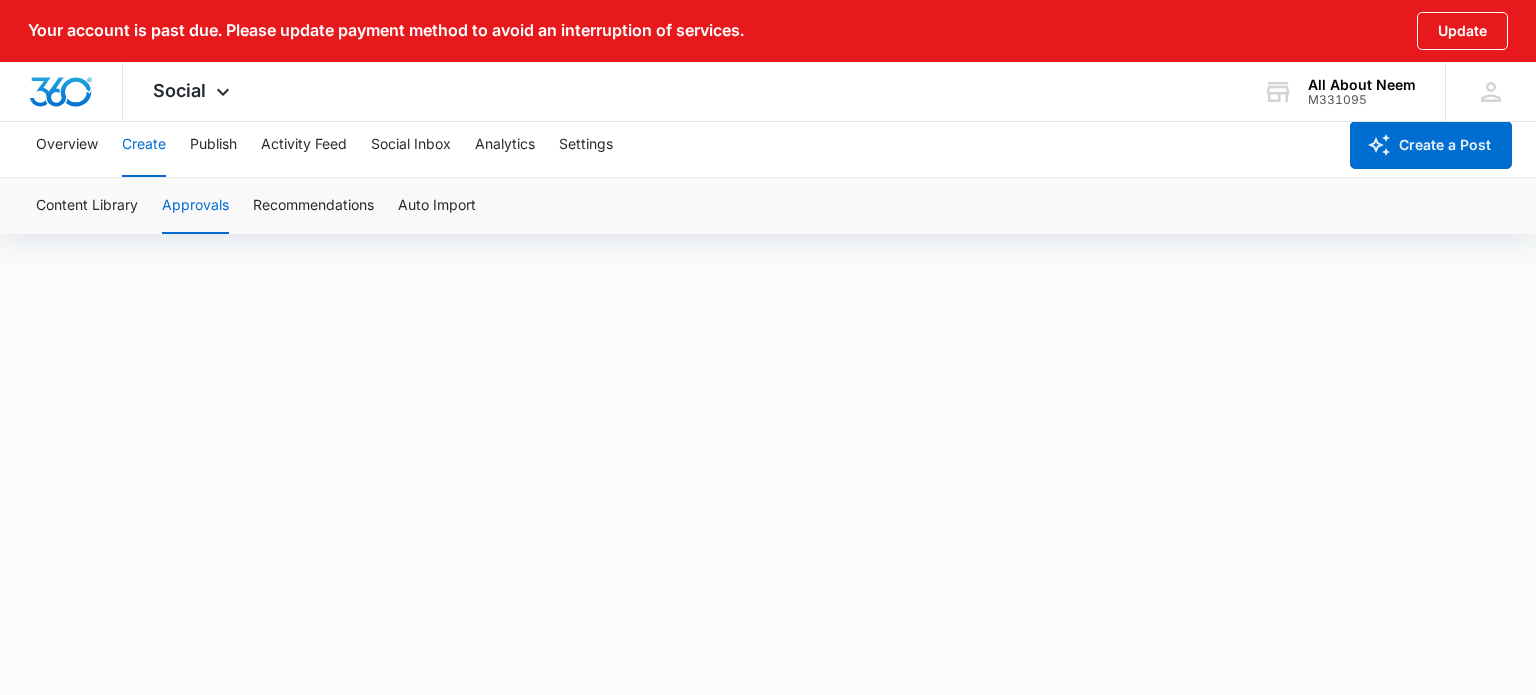 scroll, scrollTop: 0, scrollLeft: 0, axis: both 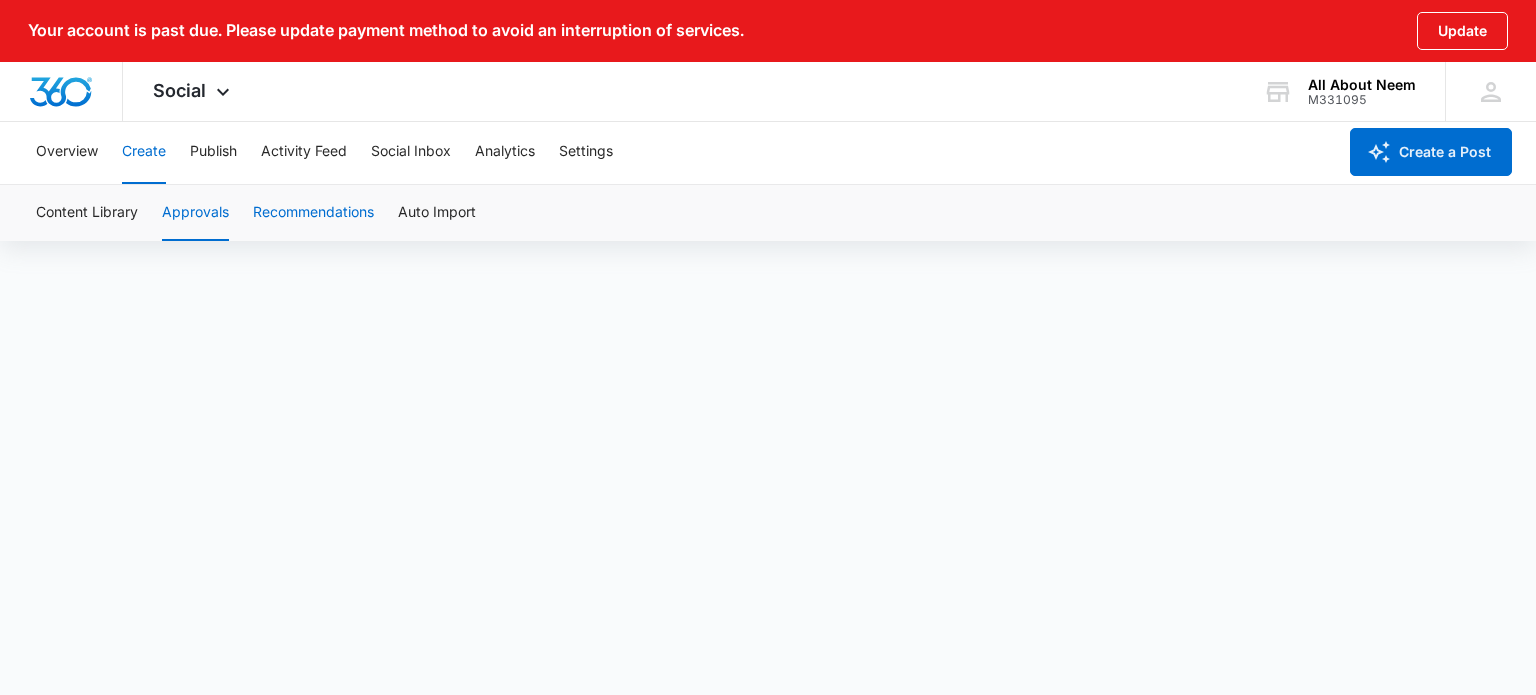 click on "Recommendations" at bounding box center (313, 213) 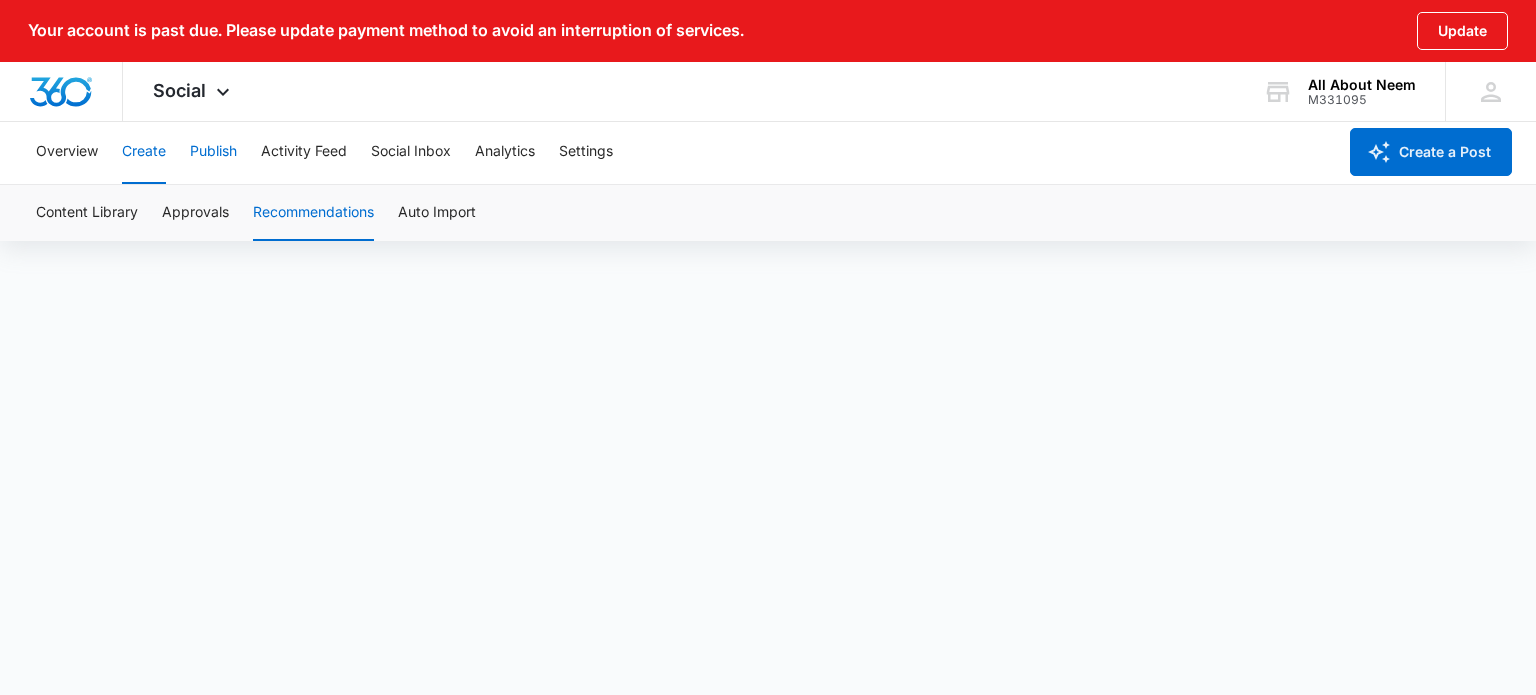 click on "Publish" at bounding box center (213, 152) 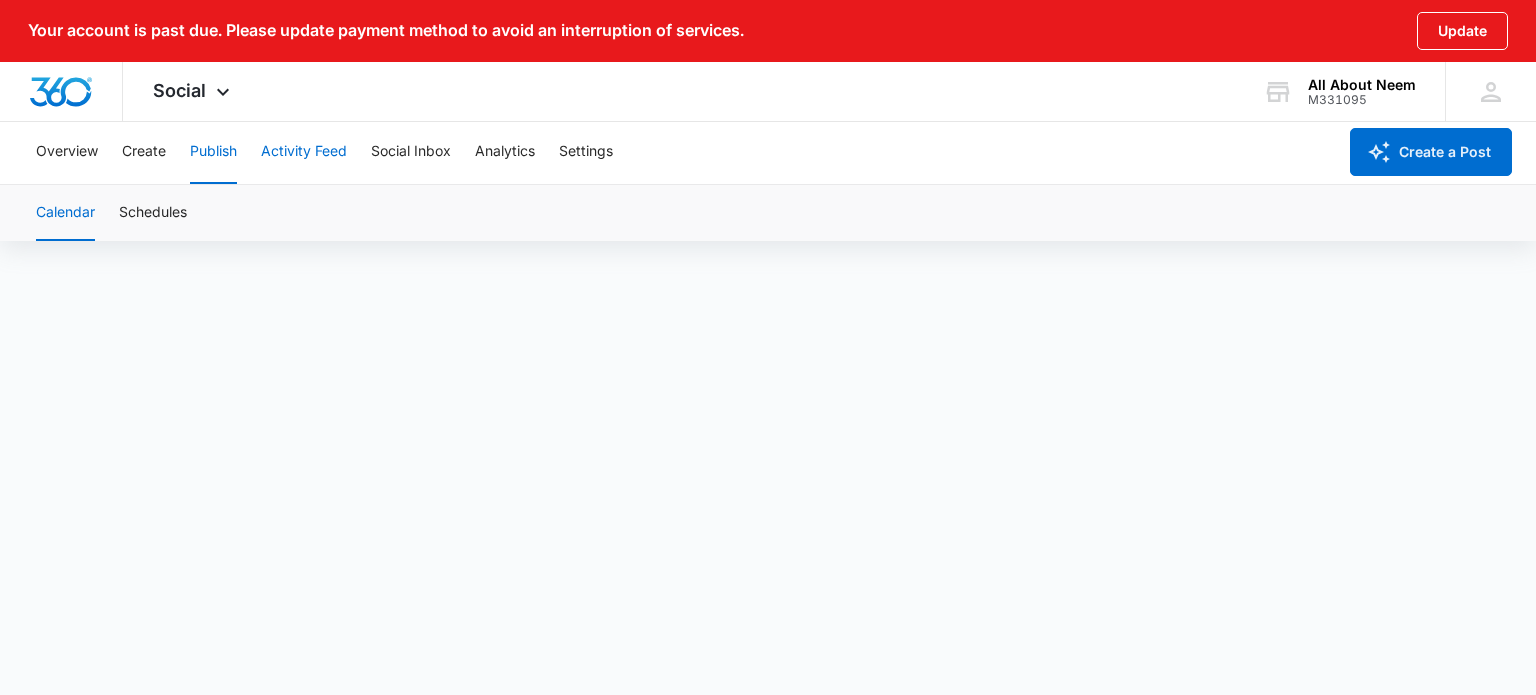 click on "Activity Feed" at bounding box center (304, 152) 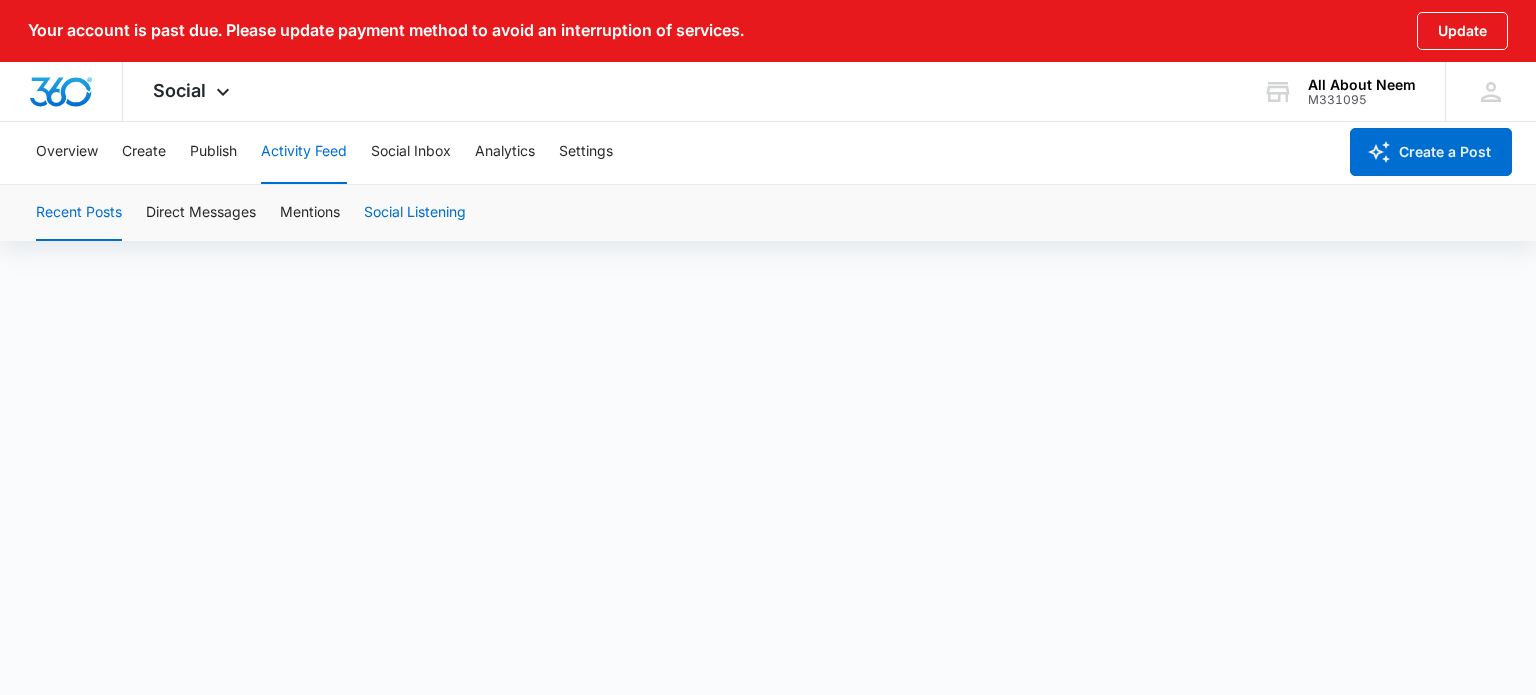 click on "Social Listening" at bounding box center [415, 213] 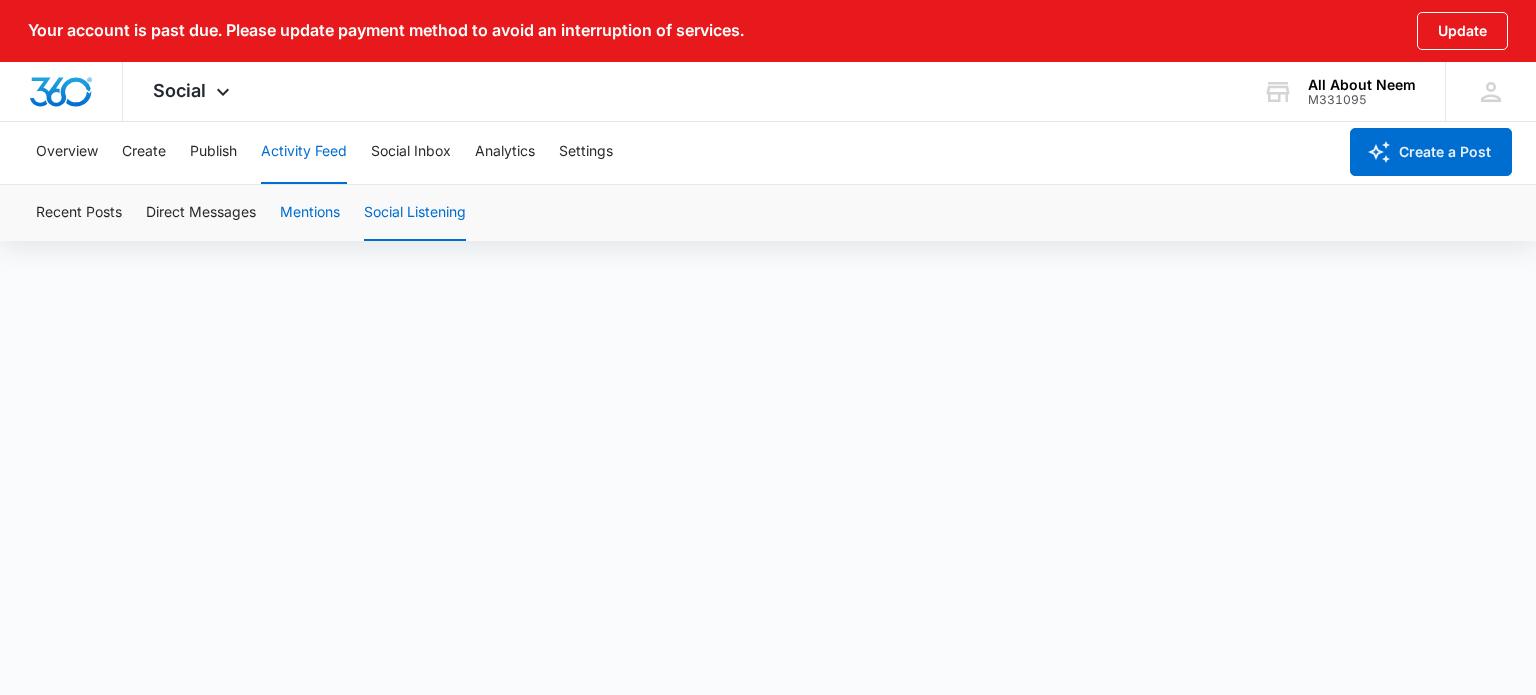 click on "Mentions" at bounding box center (310, 213) 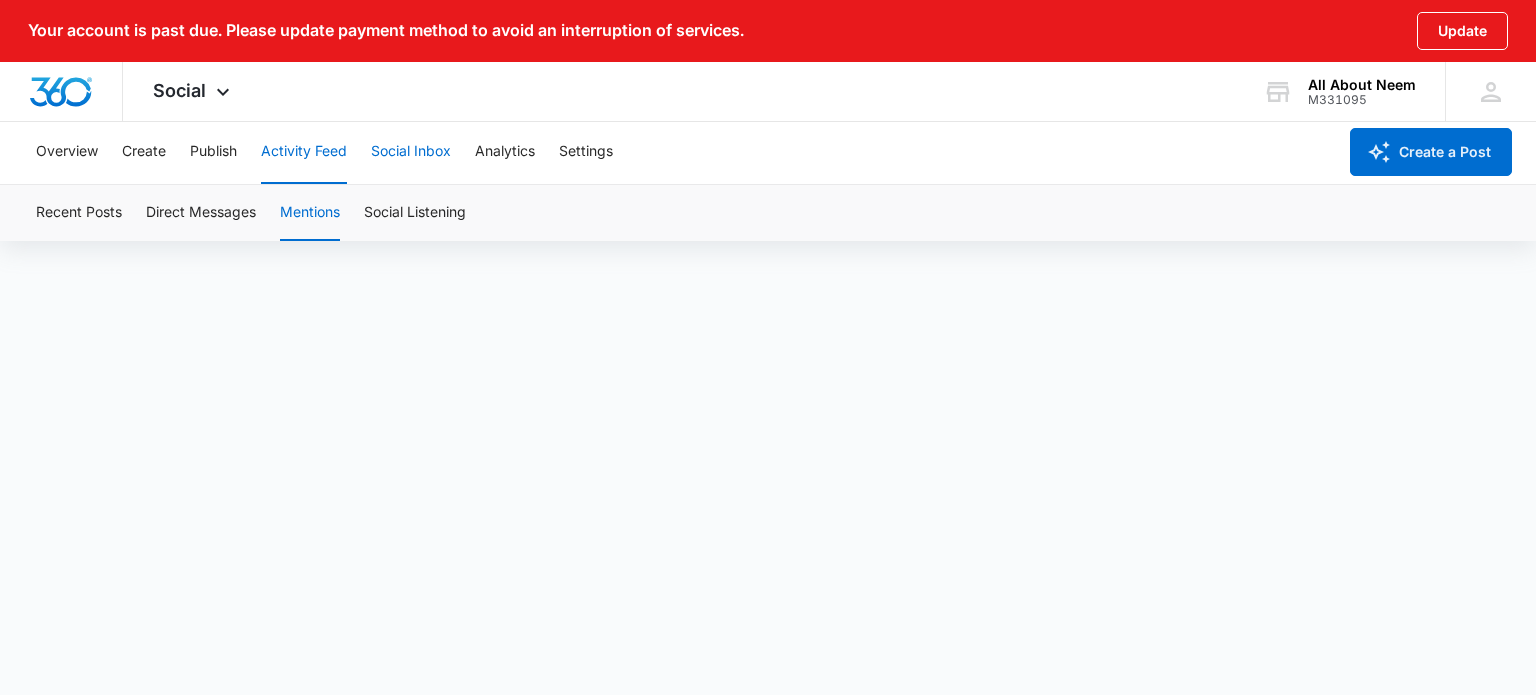 click on "Social Inbox" at bounding box center (411, 152) 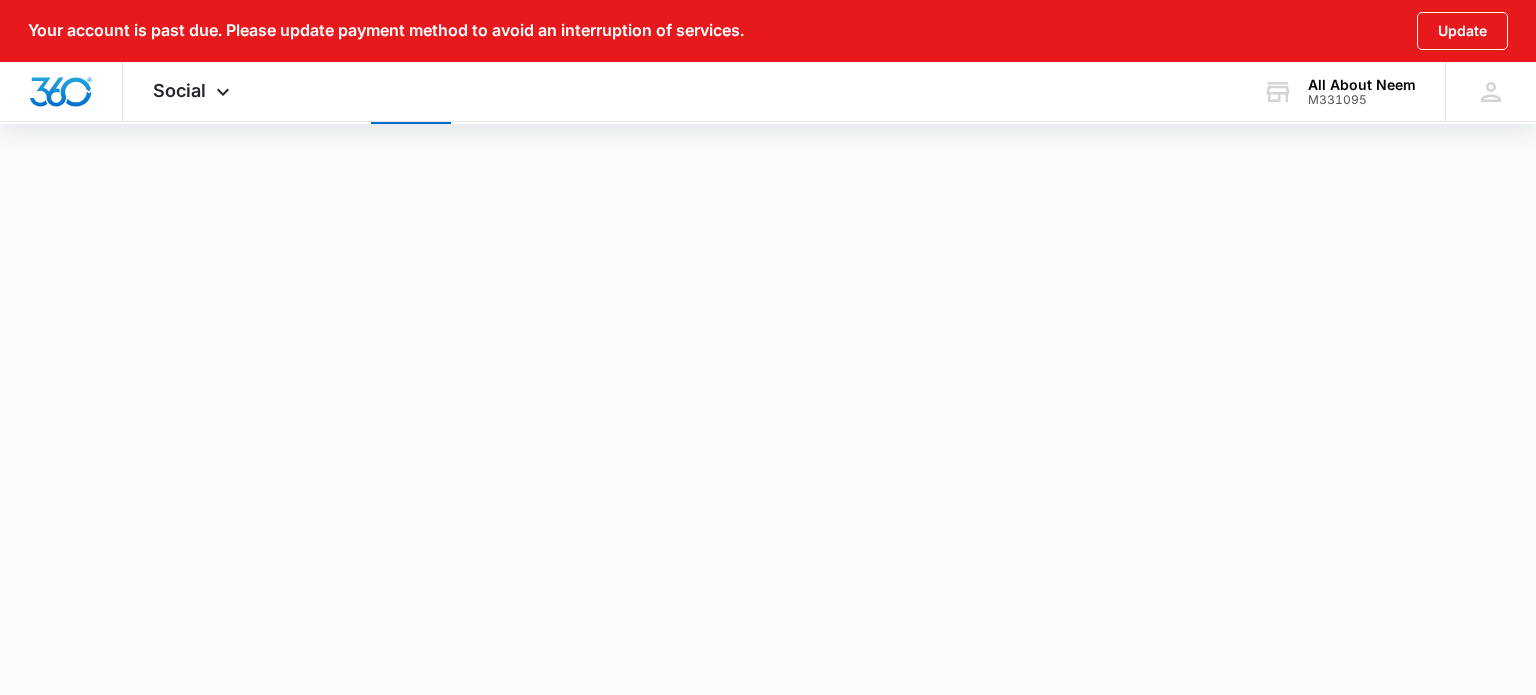 scroll, scrollTop: 66, scrollLeft: 0, axis: vertical 